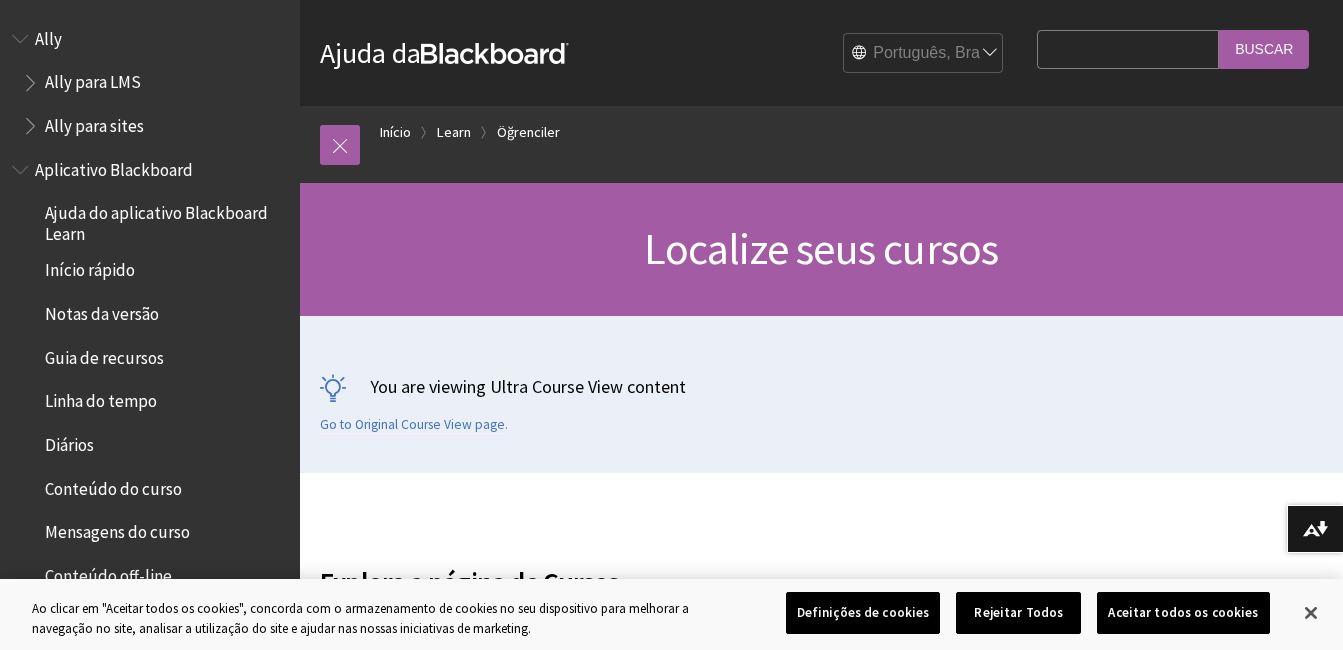 scroll, scrollTop: 0, scrollLeft: 0, axis: both 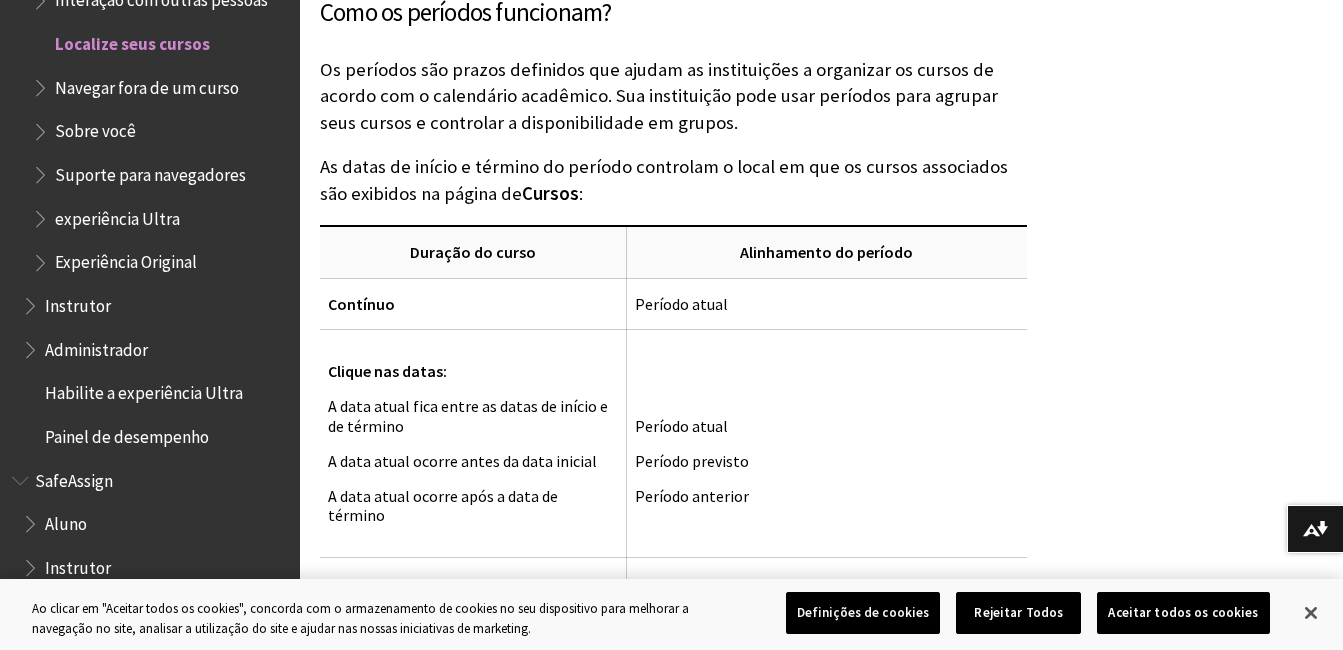 drag, startPoint x: 851, startPoint y: 182, endPoint x: 732, endPoint y: 151, distance: 122.97154 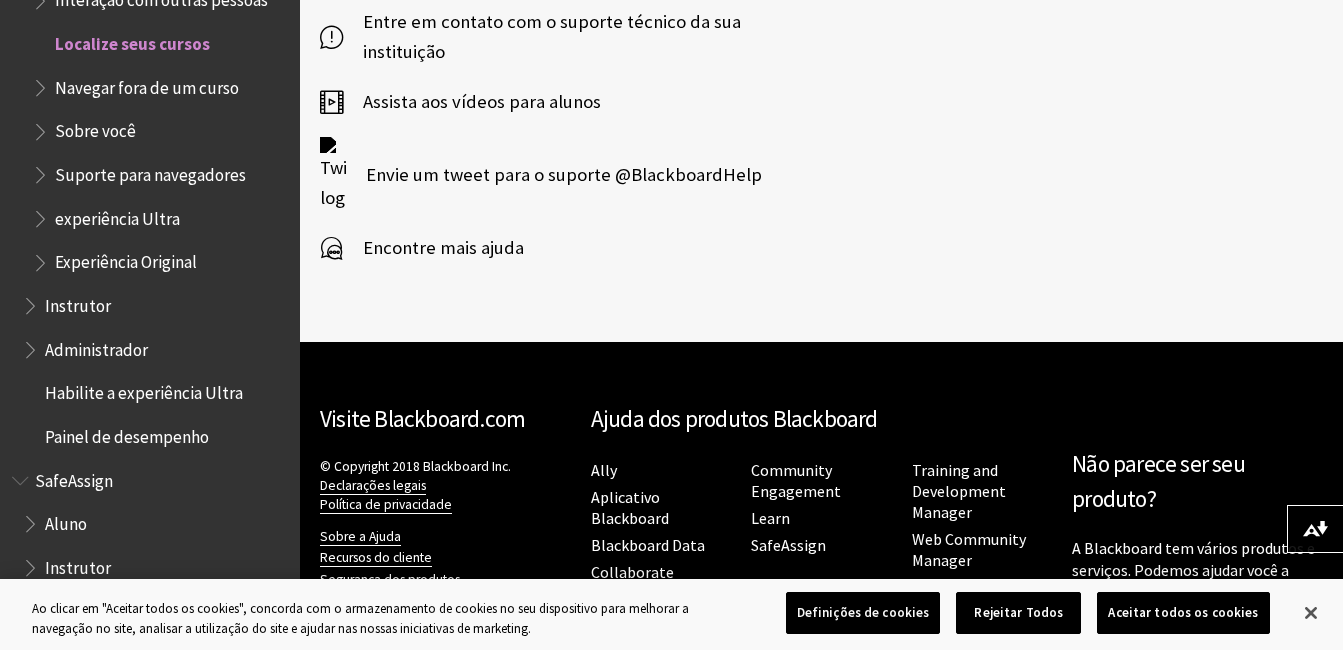 scroll, scrollTop: 5122, scrollLeft: 0, axis: vertical 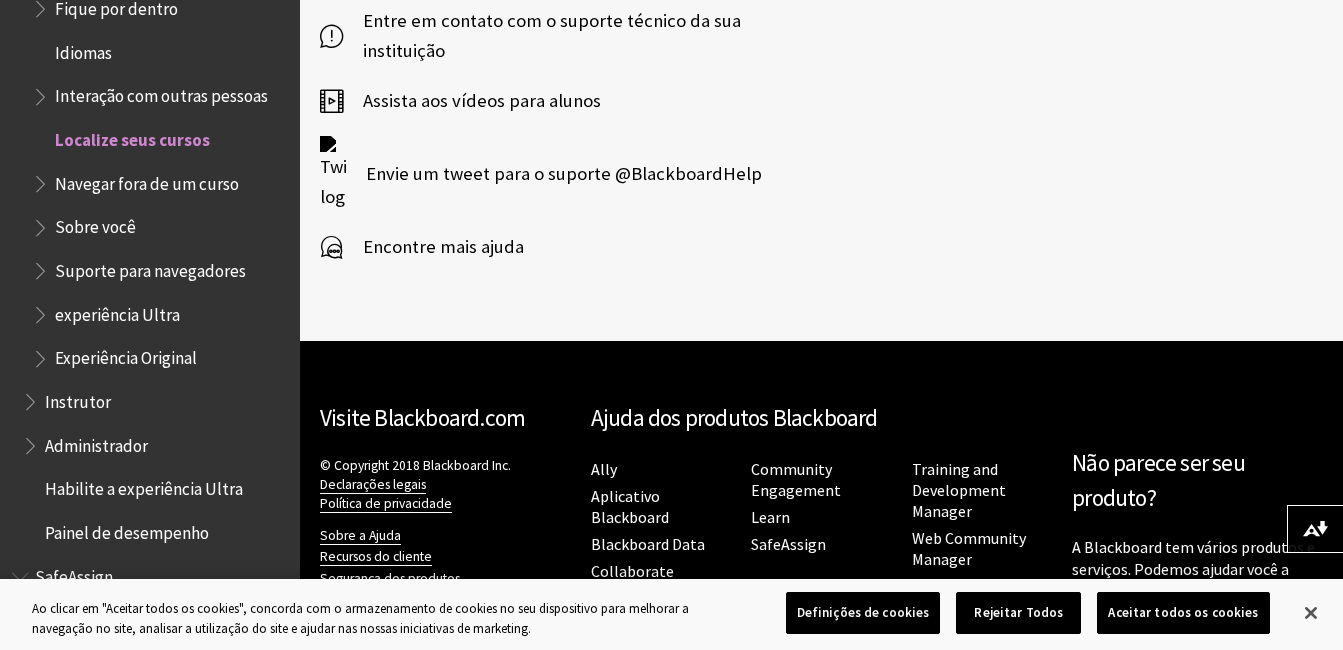 click on "Perguntas frequentes Fique por dentro Idiomas Interação com outras pessoas Localize seus cursos Navegar fora de um curso Sobre você Suporte para navegadores experiência Ultra Experiência Original" at bounding box center [155, 162] 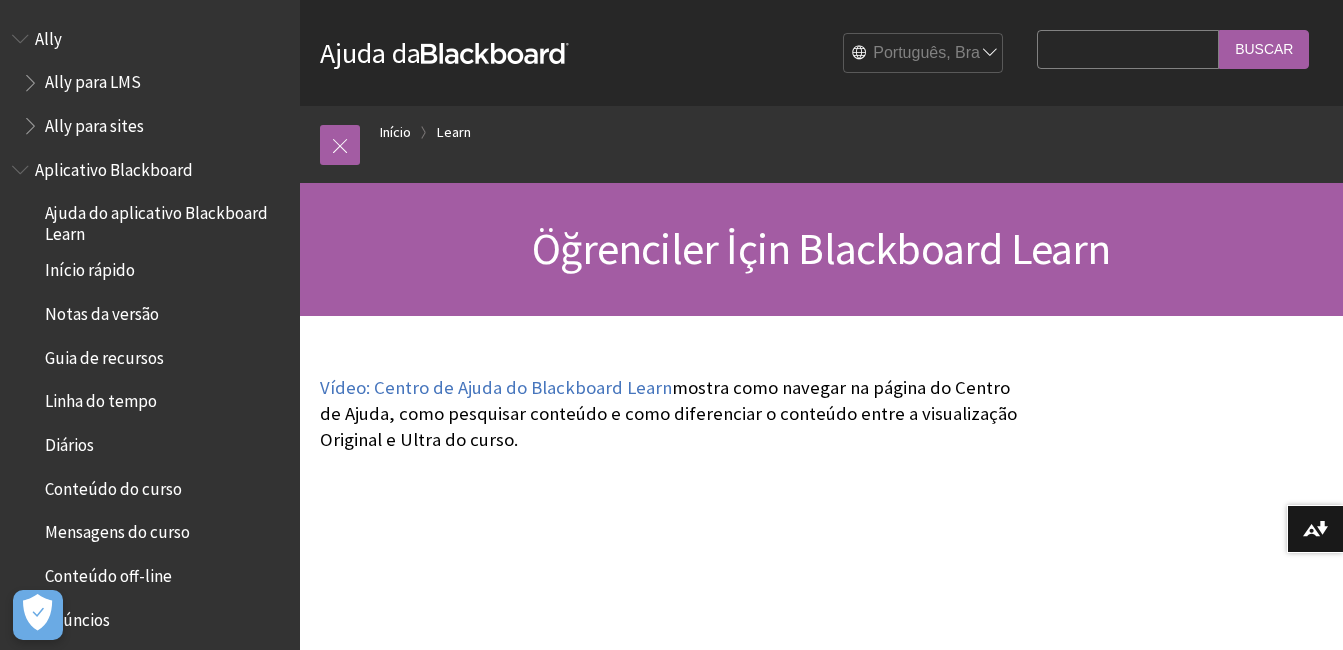 scroll, scrollTop: 0, scrollLeft: 0, axis: both 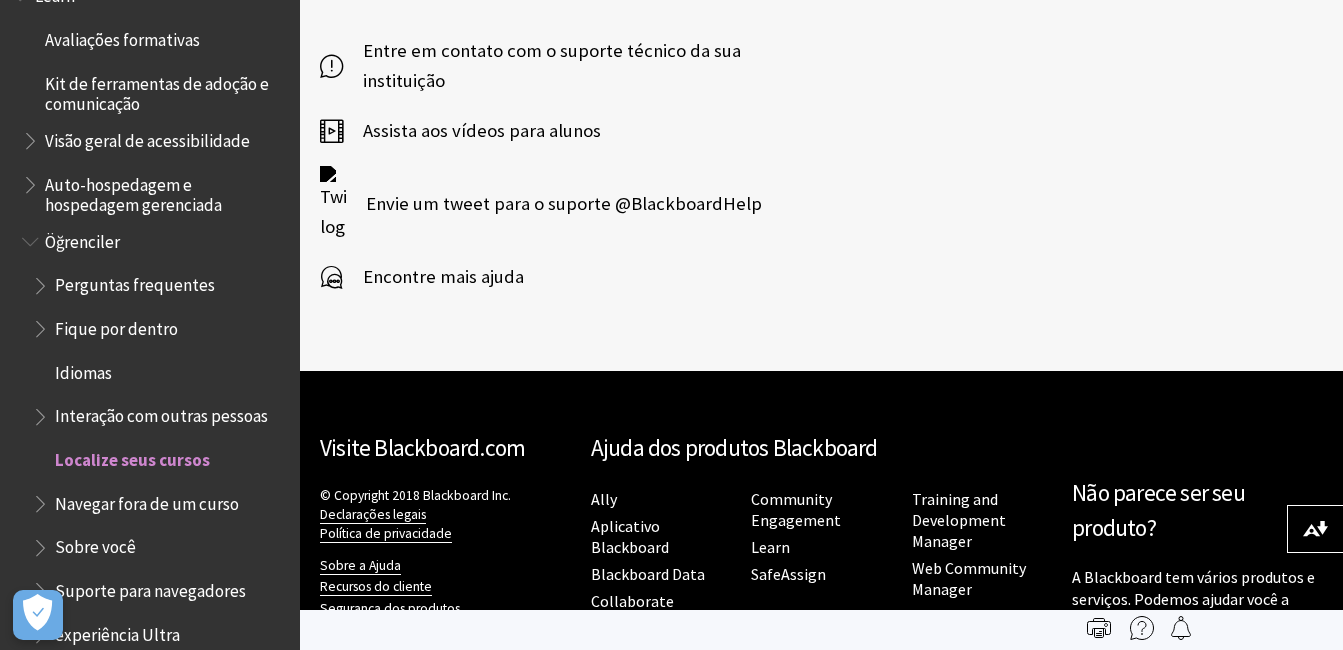 click on "Perguntas frequentes Fique por dentro Idiomas Interação com outras pessoas Localize seus cursos Navegar fora de um curso Sobre você Suporte para navegadores experiência Ultra Experiência Original" at bounding box center (155, 482) 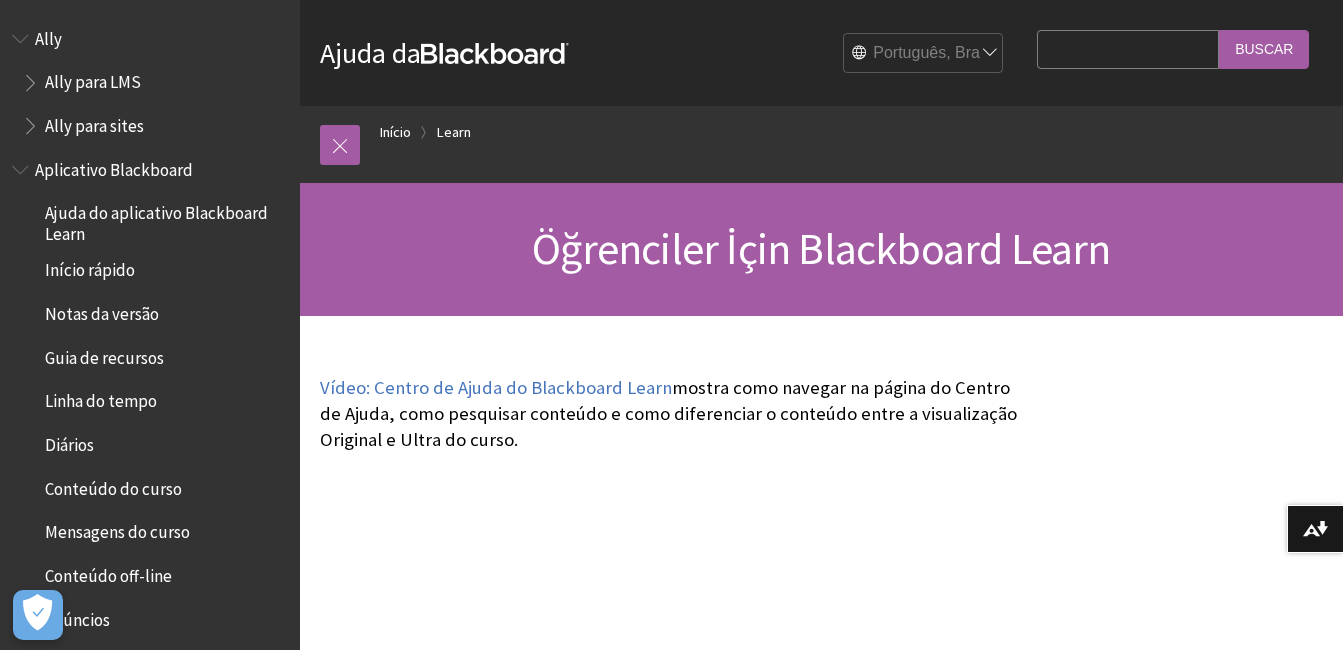 scroll, scrollTop: 0, scrollLeft: 0, axis: both 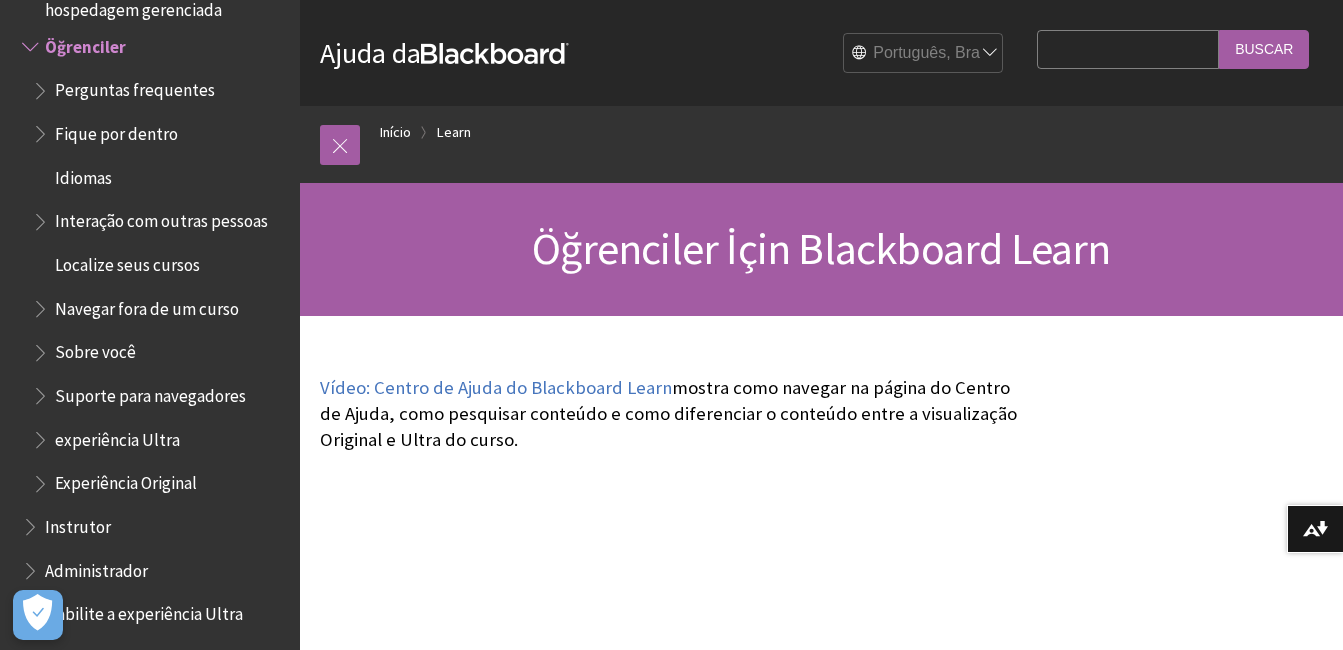 click at bounding box center (42, 86) 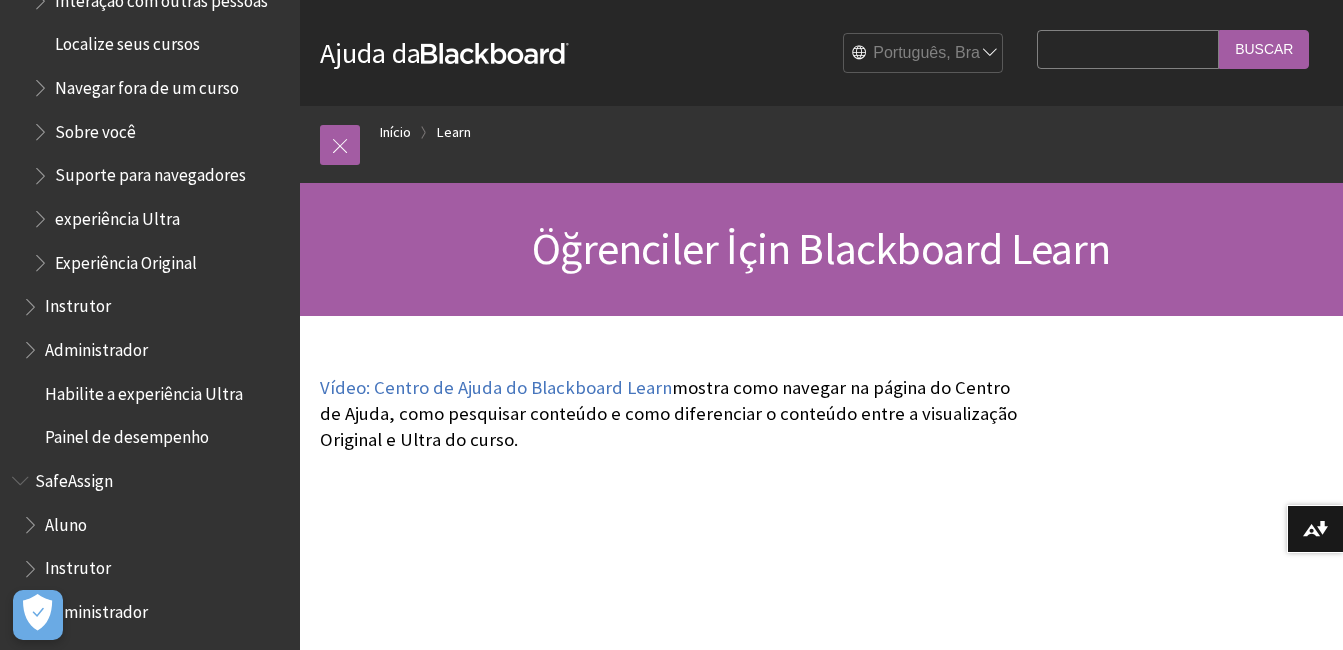 scroll, scrollTop: 2259, scrollLeft: 0, axis: vertical 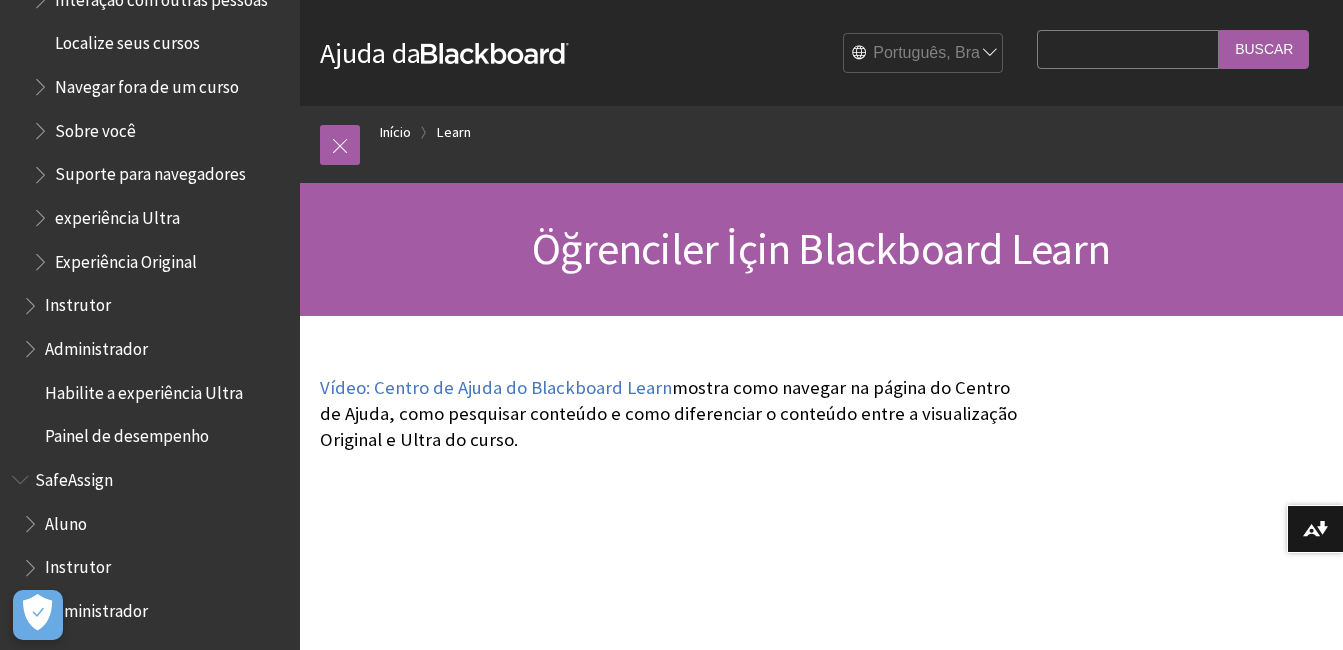 click on "Search Query" at bounding box center (1128, 49) 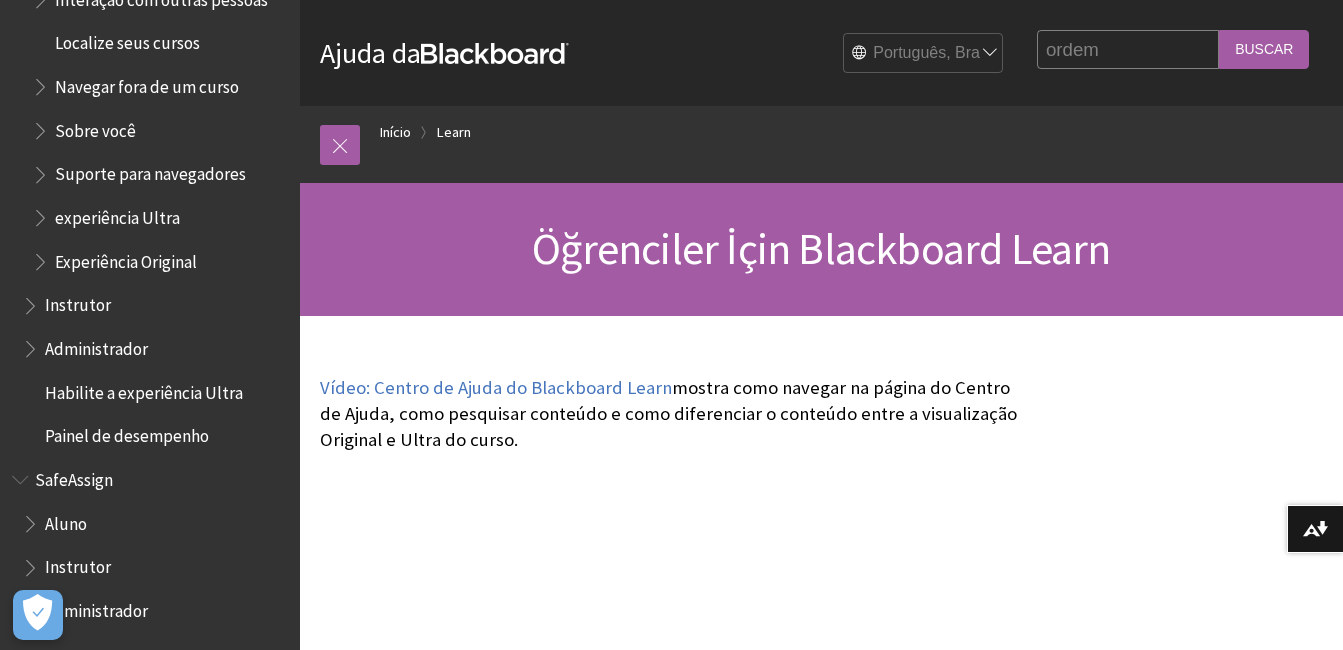 type on "ordem" 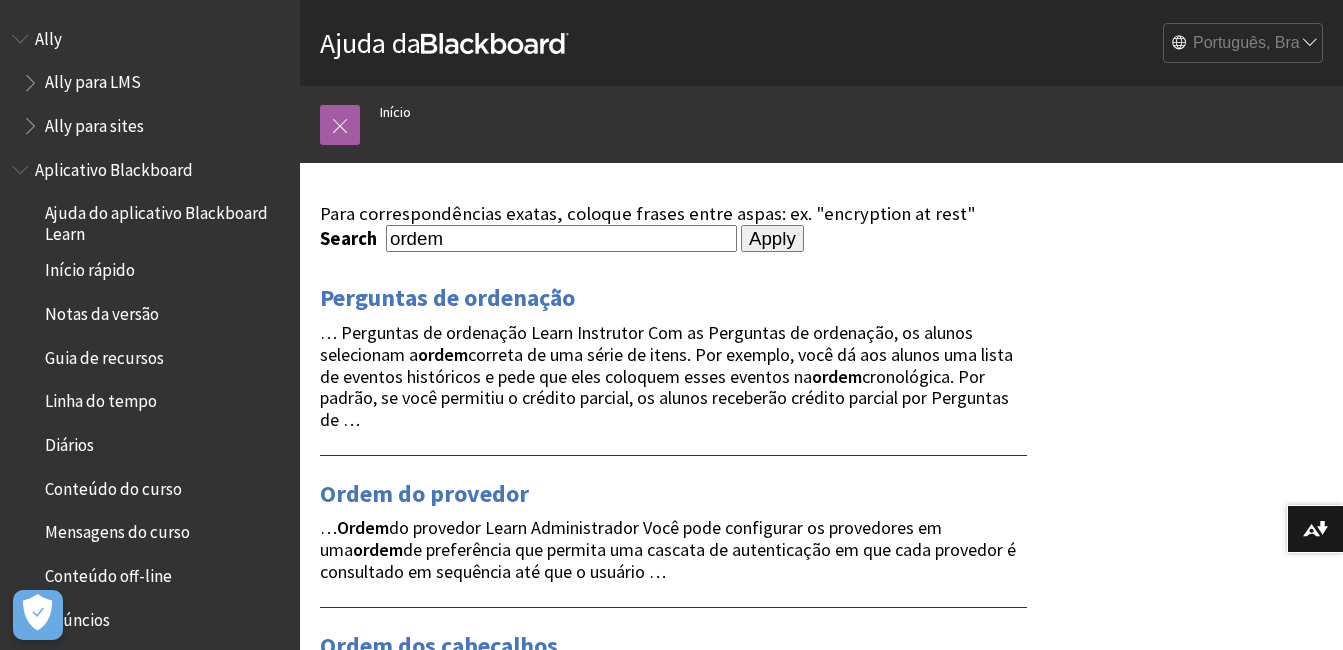 scroll, scrollTop: 0, scrollLeft: 0, axis: both 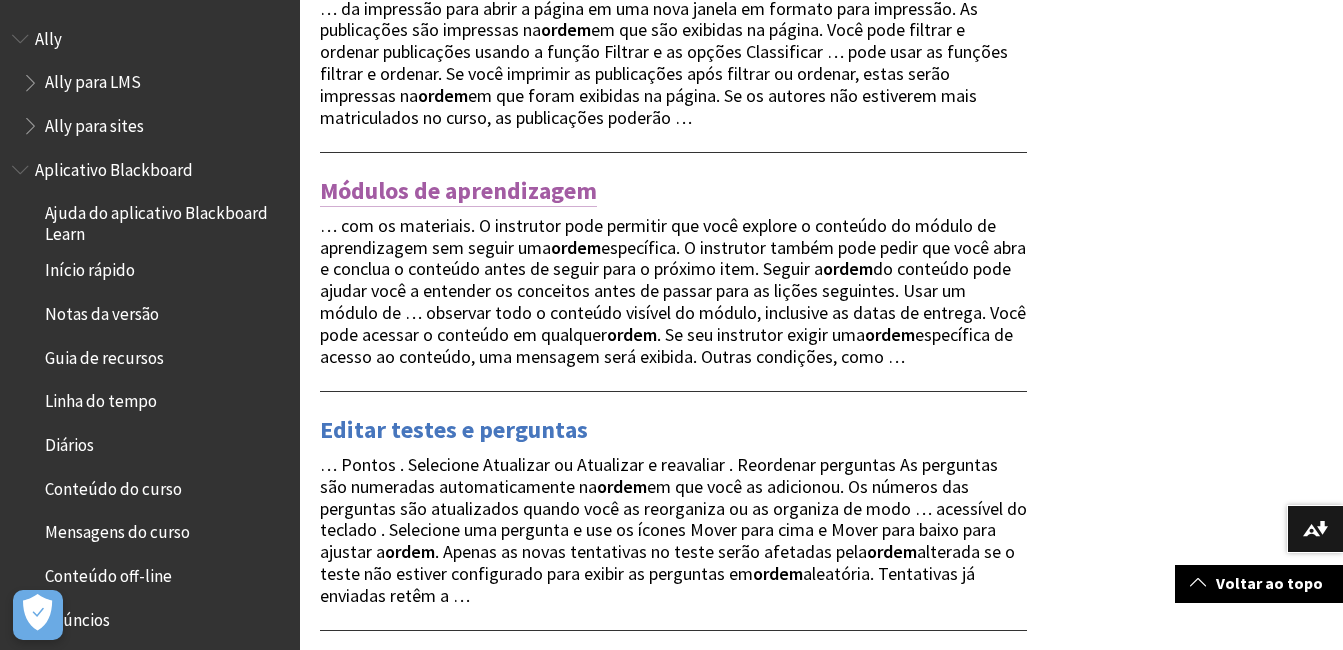 click on "Módulos de aprendizagem" at bounding box center [458, 191] 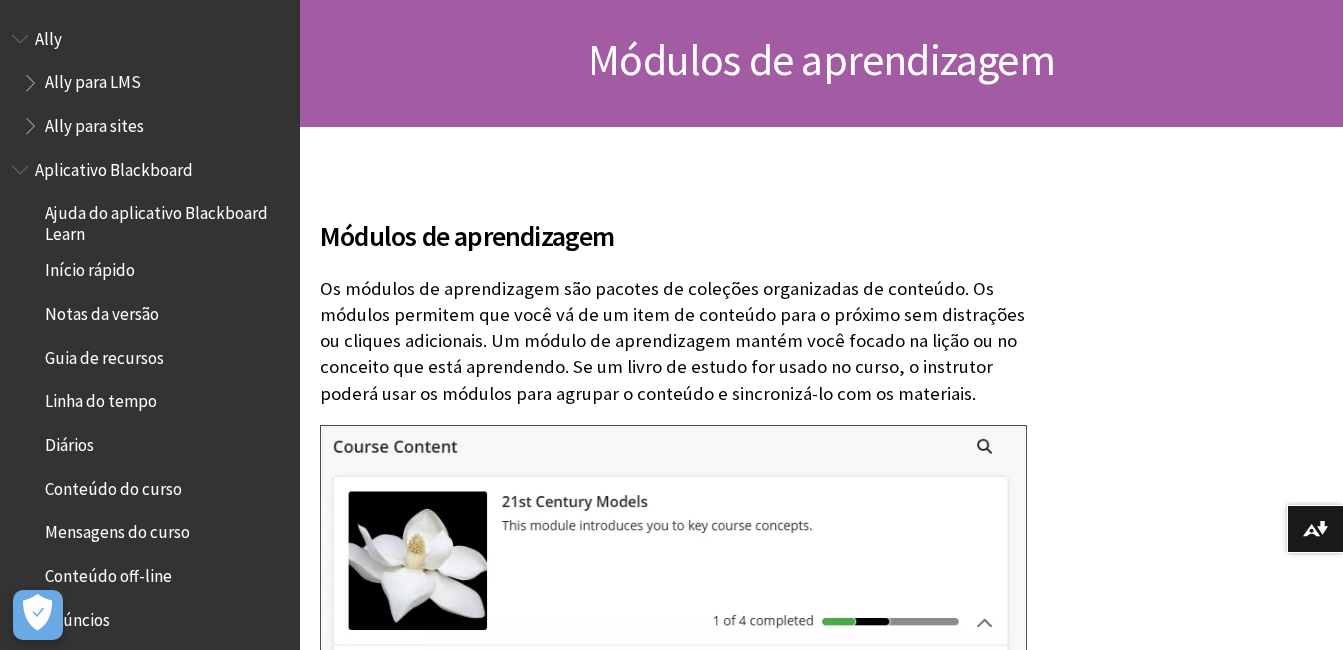 scroll, scrollTop: 314, scrollLeft: 0, axis: vertical 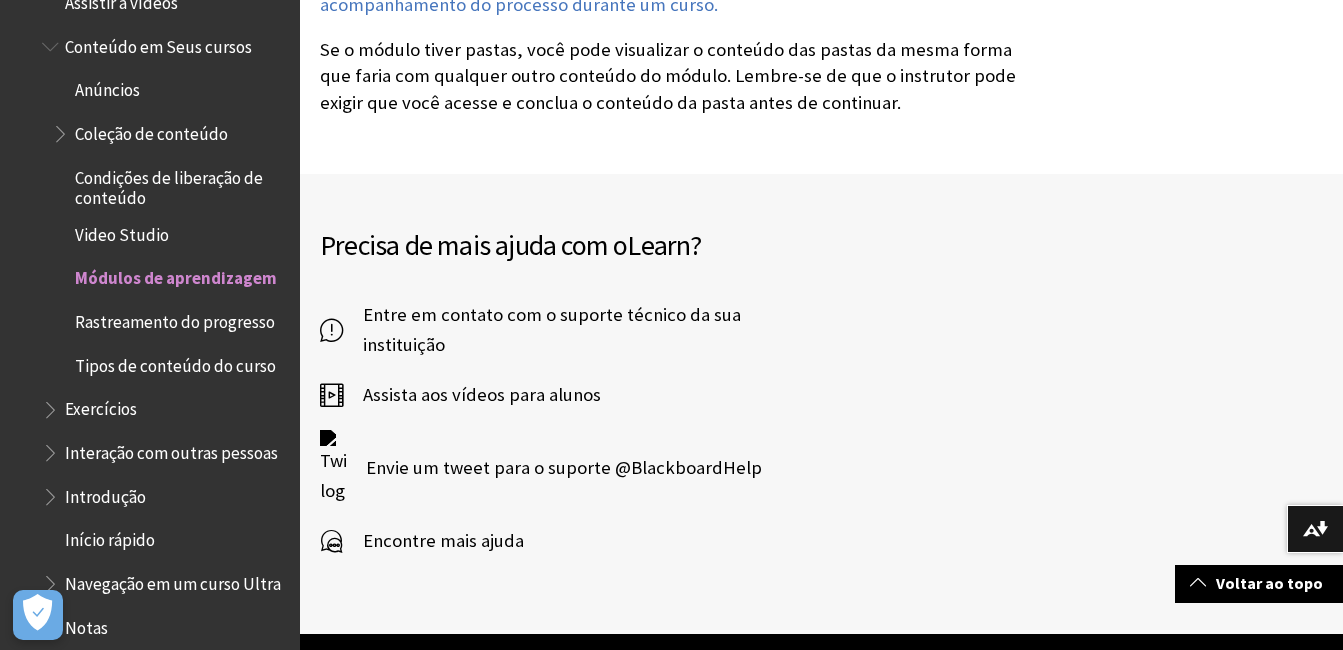 click on "Condições de liberação de conteúdo" at bounding box center [180, 184] 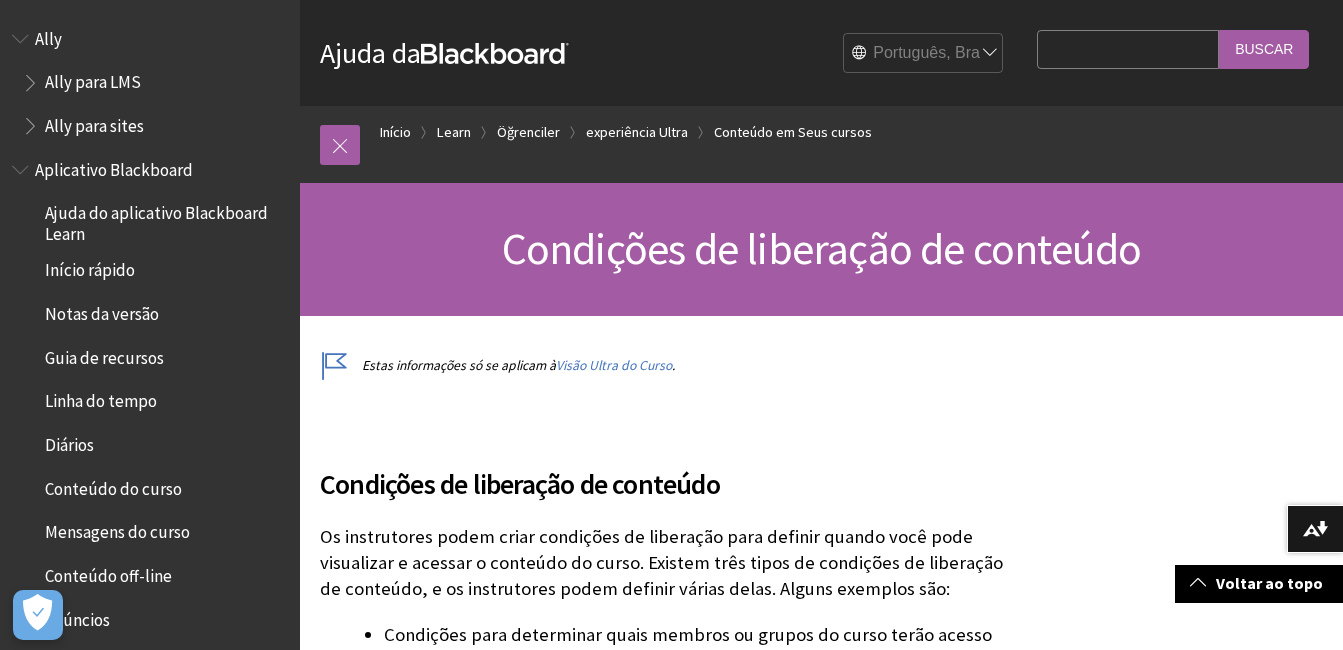 scroll, scrollTop: 324, scrollLeft: 0, axis: vertical 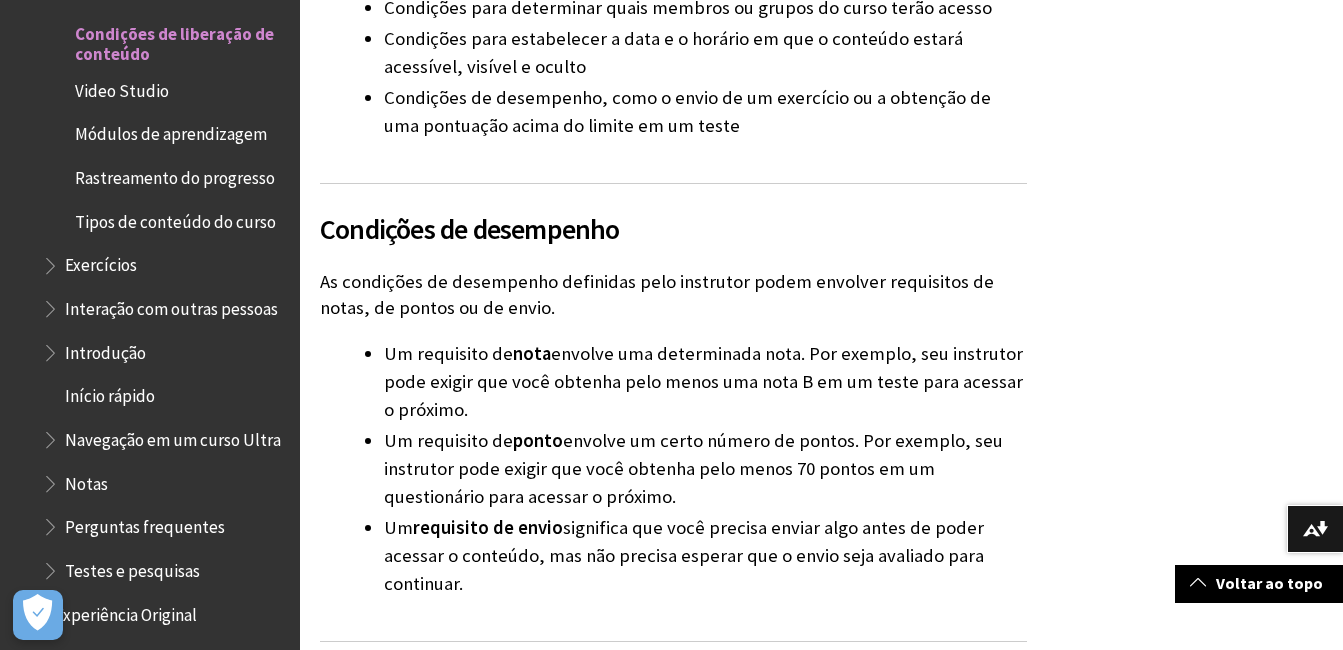 click on "Condições de desempenho  As condições de desempenho definidas pelo instrutor podem envolver requisitos de notas, de pontos ou de envio.  Um requisito de  nota  envolve uma determinada nota. Por exemplo, seu instrutor pode exigir que você obtenha pelo menos uma nota B em um teste para acessar o próximo. Um requisito de  ponto  envolve um certo número de pontos. Por exemplo, seu instrutor pode exigir que você obtenha pelo menos 70 pontos em um questionário para acessar o próximo. Um  requisito de envio  significa que você precisa enviar algo antes de poder acessar o conteúdo, mas não precisa esperar que o envio seja avaliado para continuar." at bounding box center [673, 388] 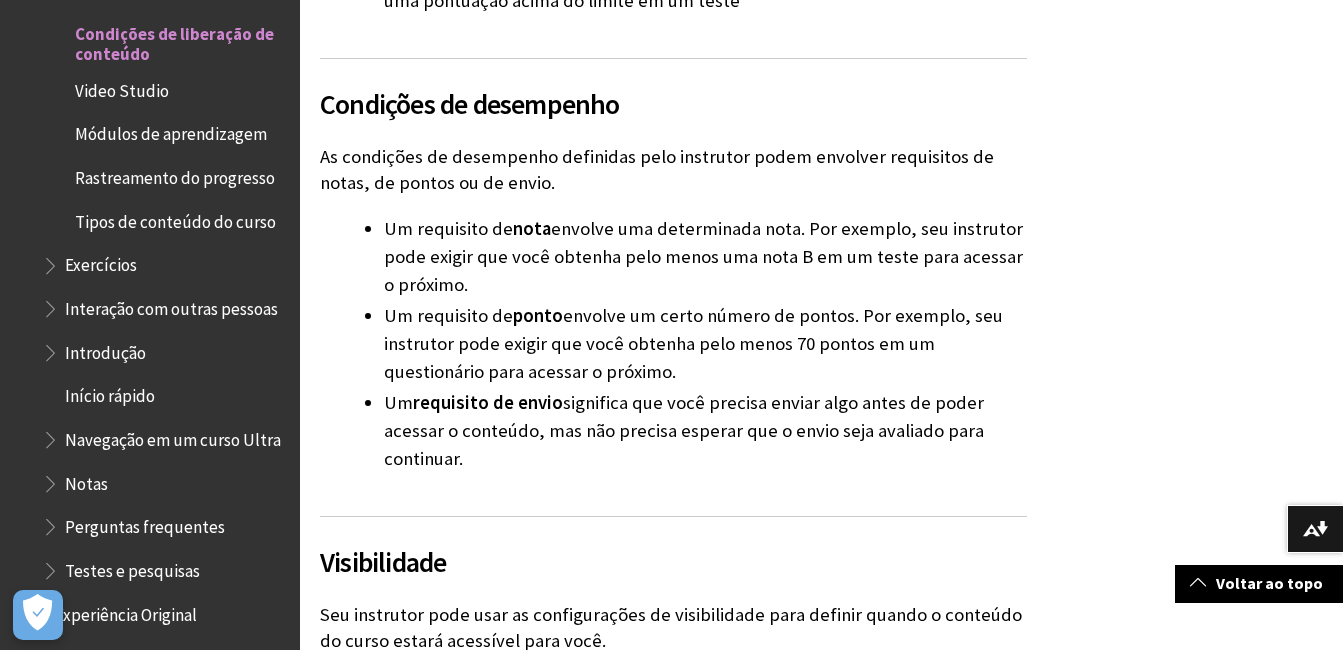 scroll, scrollTop: 753, scrollLeft: 0, axis: vertical 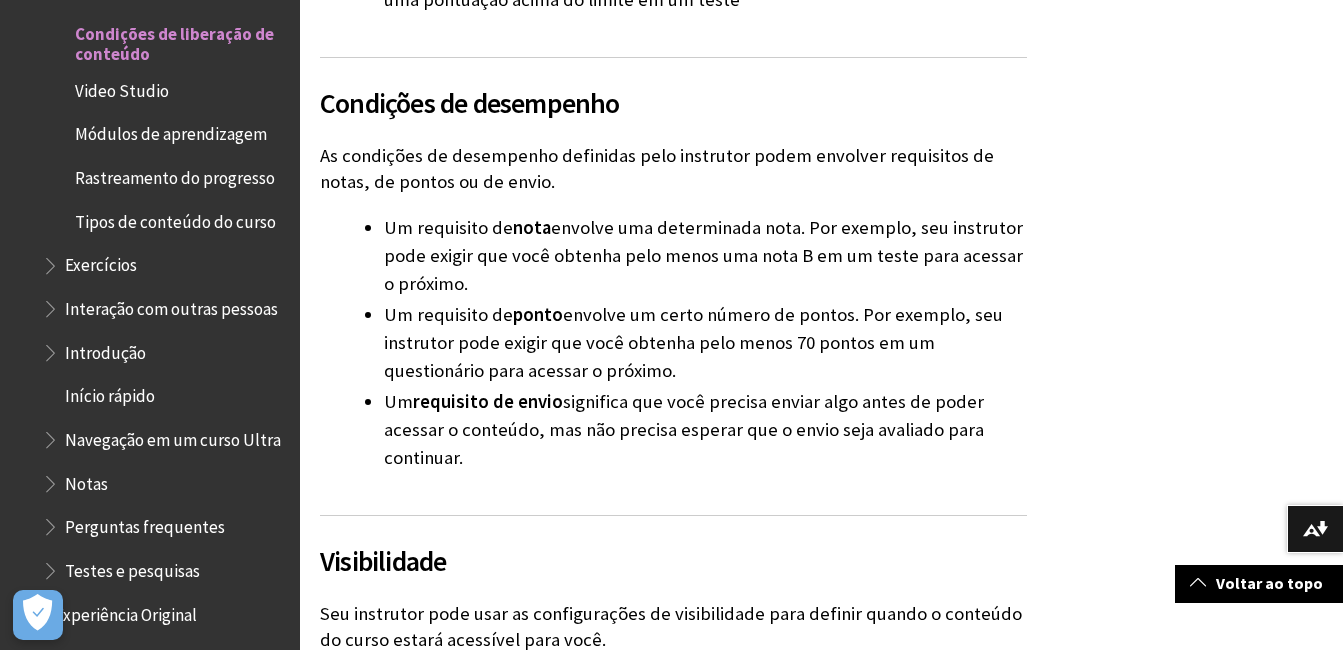 click on "Um requisito de  nota  envolve uma determinada nota. Por exemplo, seu instrutor pode exigir que você obtenha pelo menos uma nota B em um teste para acessar o próximo." at bounding box center (705, 256) 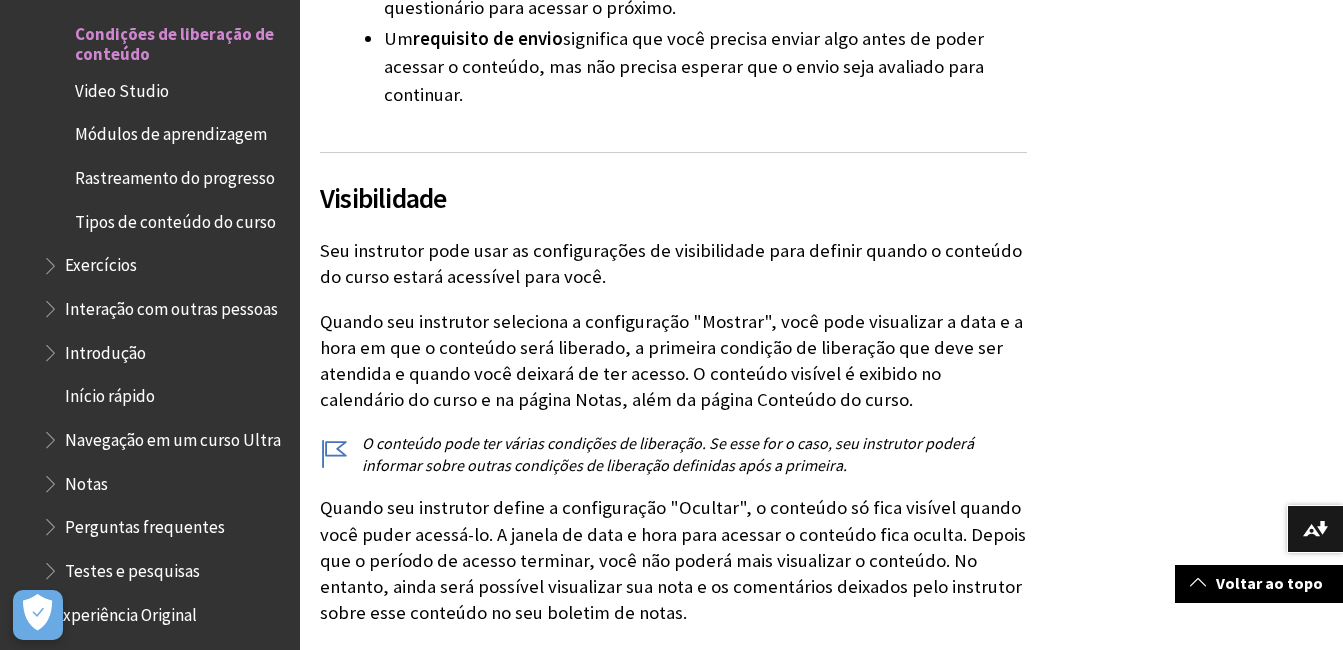 scroll, scrollTop: 1117, scrollLeft: 0, axis: vertical 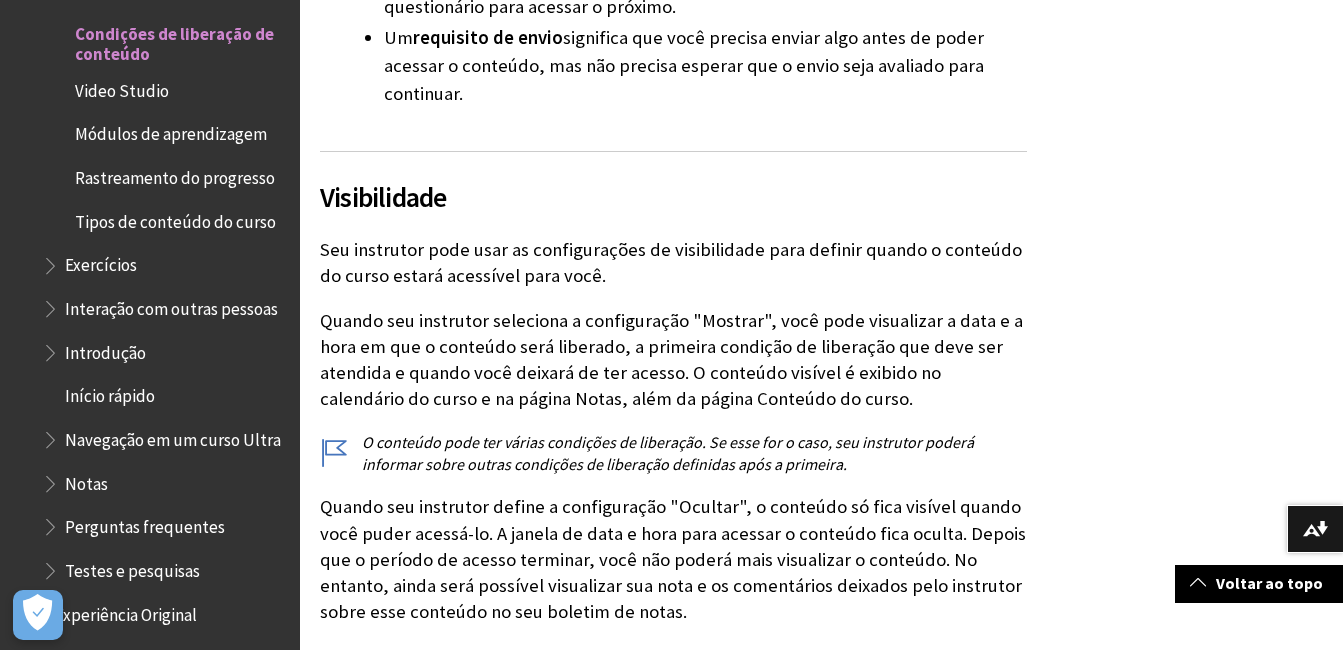 click on "Visibilidade  Seu instrutor pode usar as configurações de visibilidade para definir quando o conteúdo do curso estará acessível para você.  Quando seu instrutor seleciona a configuração "Mostrar", você pode visualizar a data e a hora em que o conteúdo será liberado, a primeira condição de liberação que deve ser atendida e quando você deixará de ter acesso. O conteúdo visível é exibido no calendário do curso e na página Notas, além da página Conteúdo do curso.  O conteúdo pode ter várias condições de liberação. Se esse for o caso, seu instrutor poderá informar sobre outras condições de liberação definidas após a primeira." at bounding box center [673, 388] 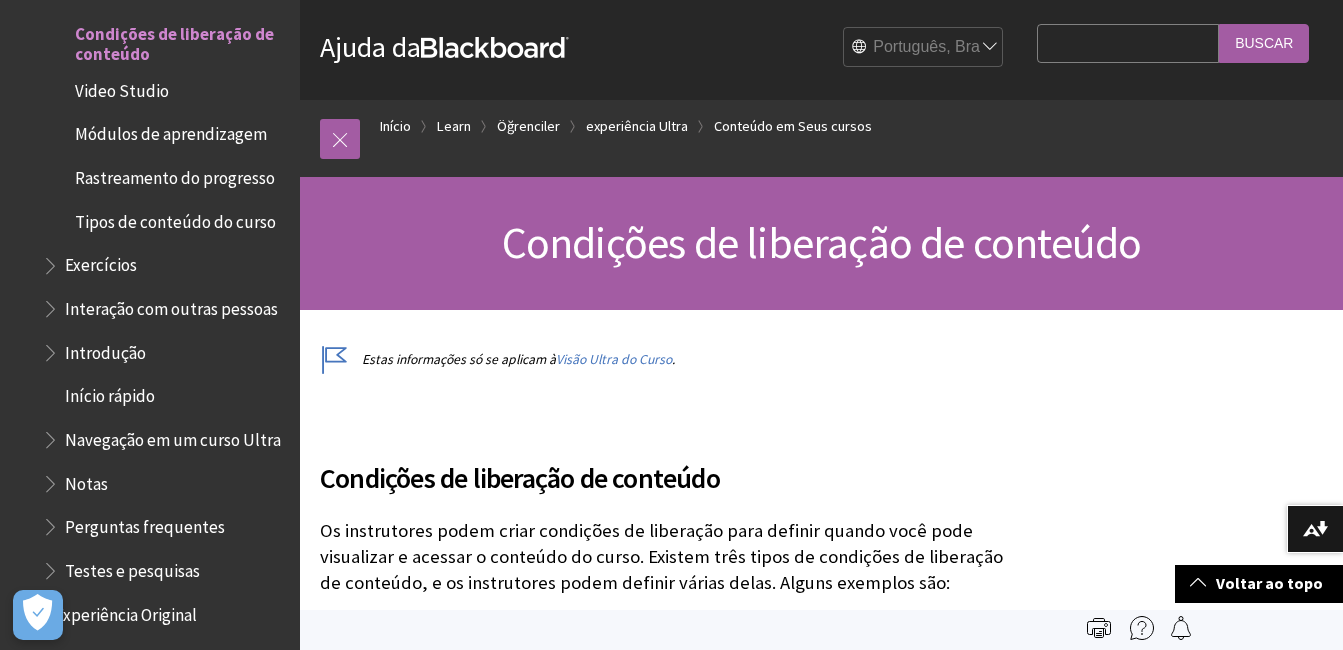 scroll, scrollTop: 0, scrollLeft: 0, axis: both 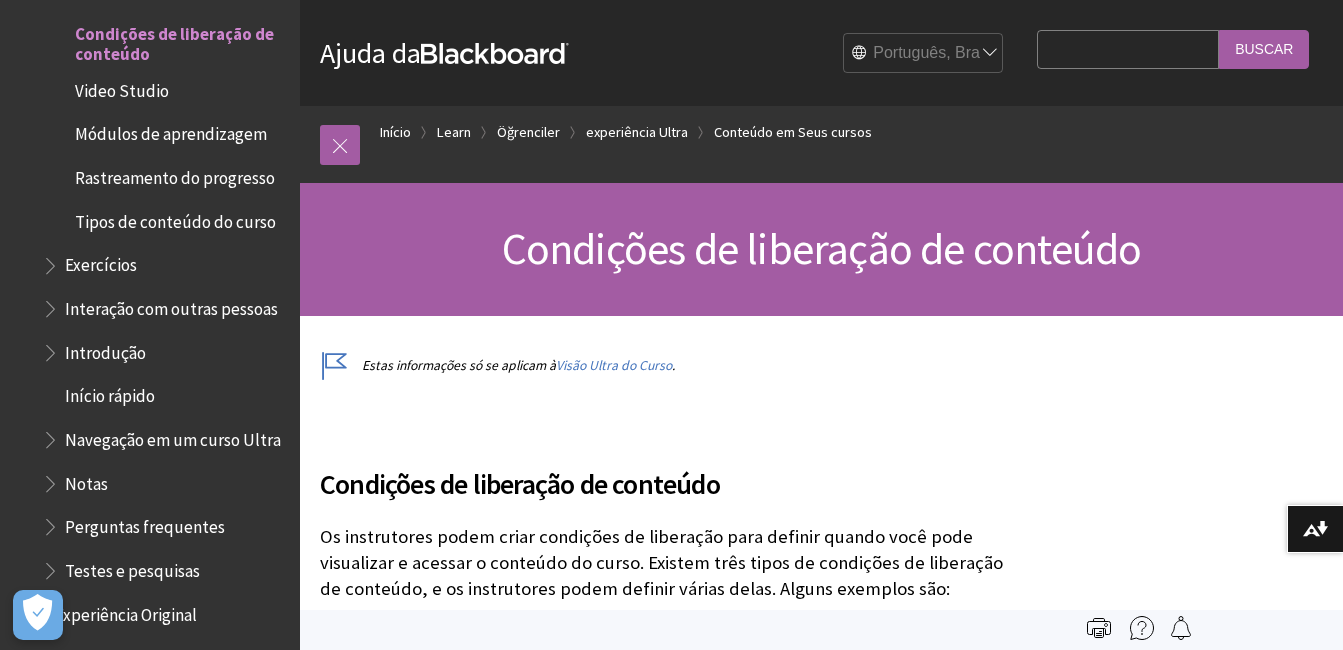 click on "Tipos de conteúdo do curso" at bounding box center [175, 218] 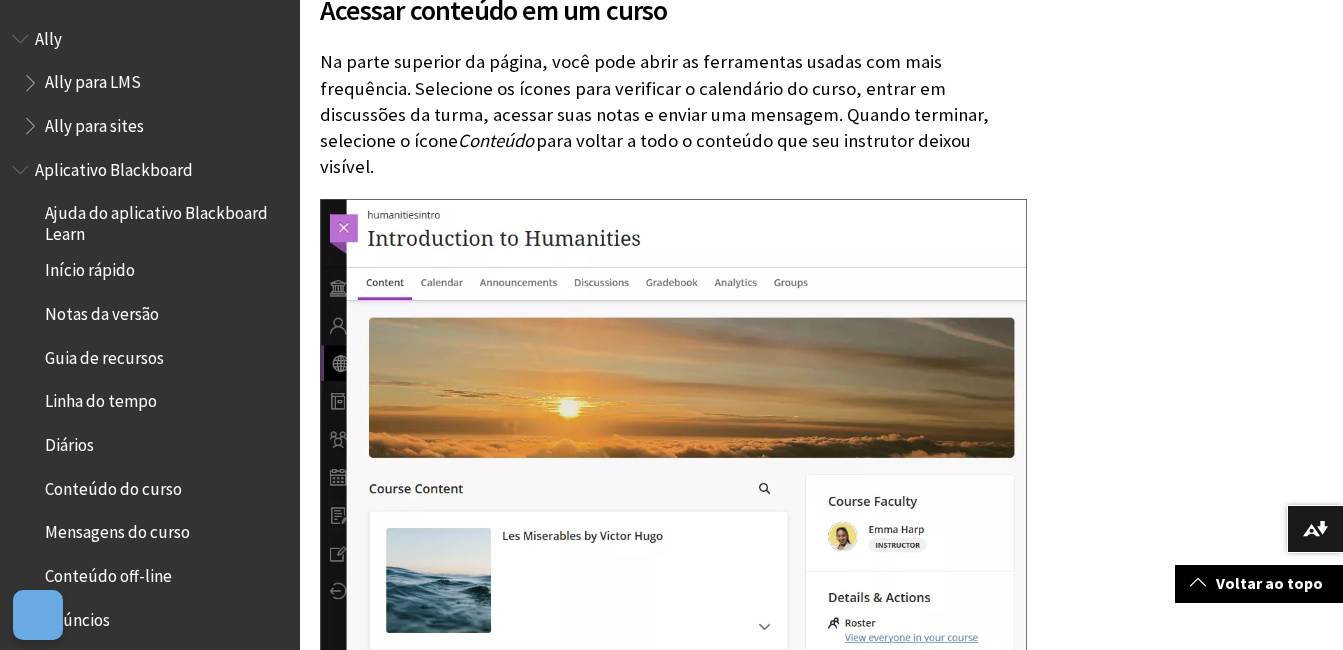 scroll, scrollTop: 1868, scrollLeft: 0, axis: vertical 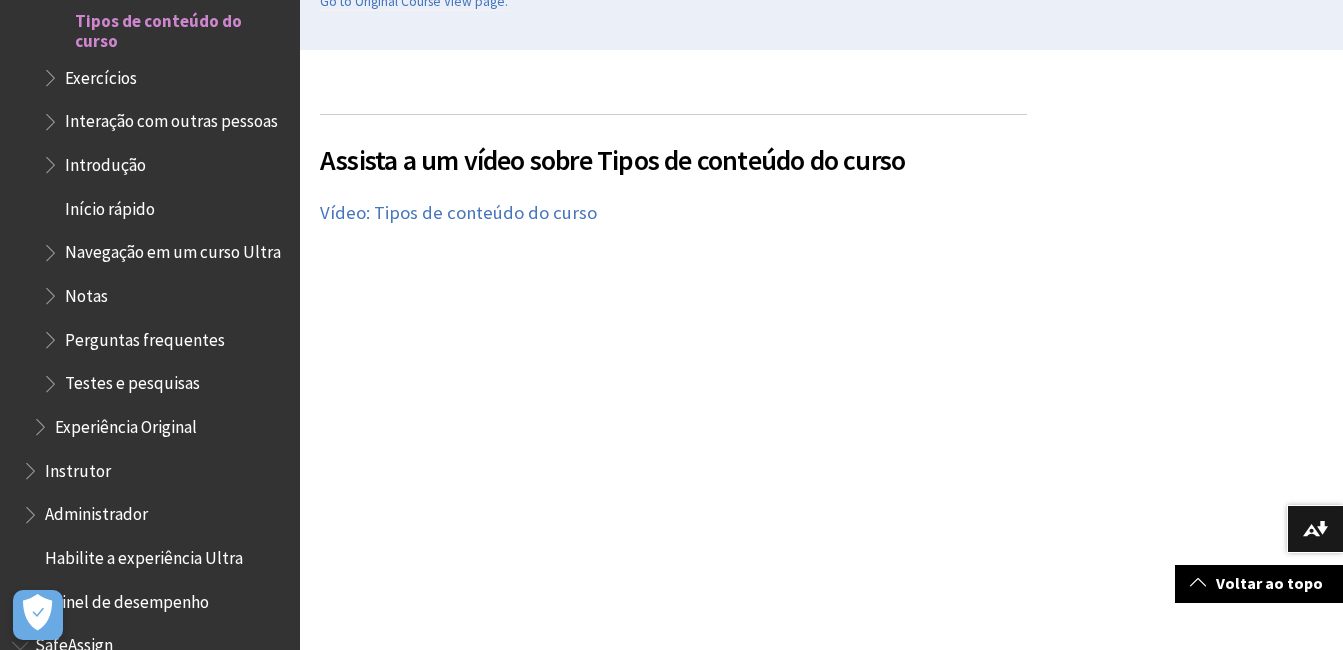 click on "Início rápido" at bounding box center [110, 205] 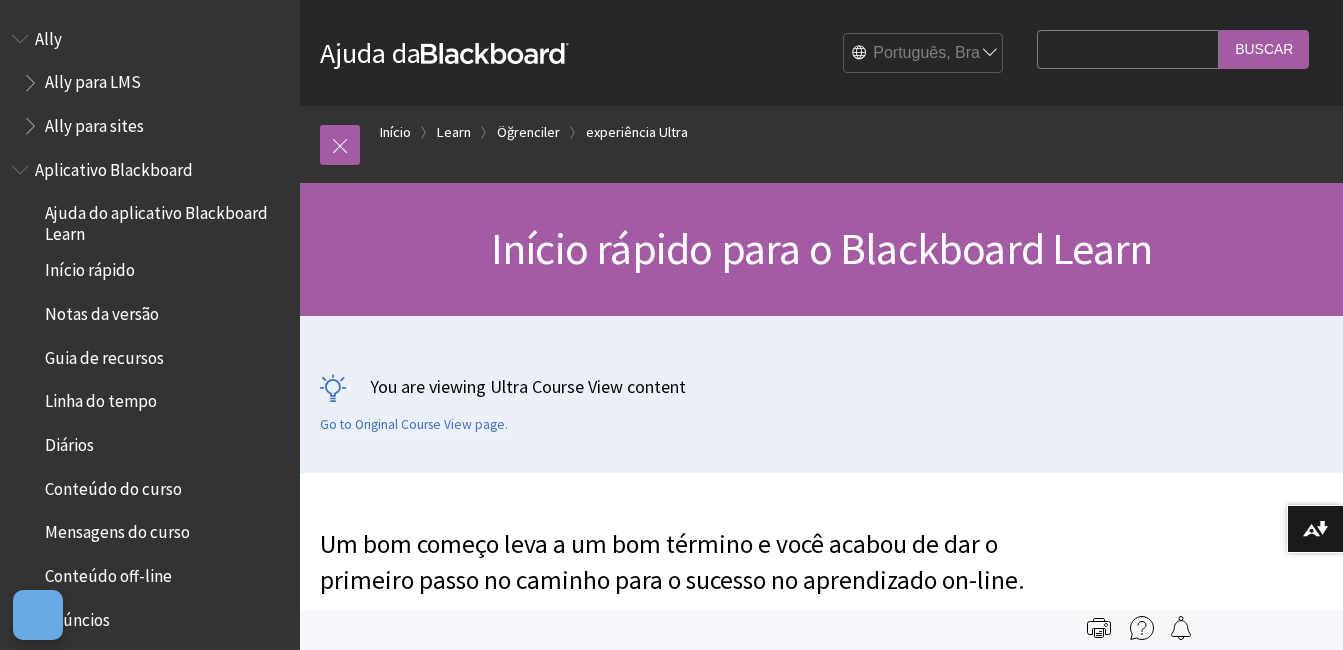scroll, scrollTop: 0, scrollLeft: 0, axis: both 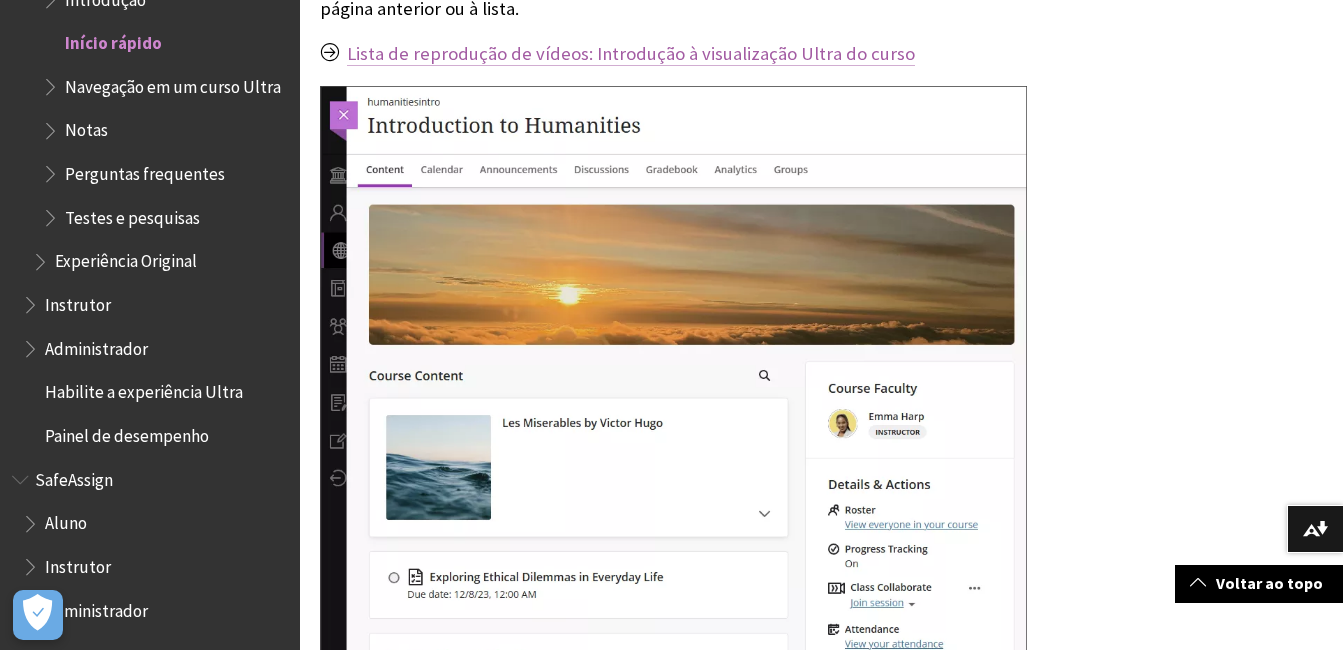 click on "Lista de reprodução de vídeos: Introdução à visualização Ultra do curso" at bounding box center (631, 54) 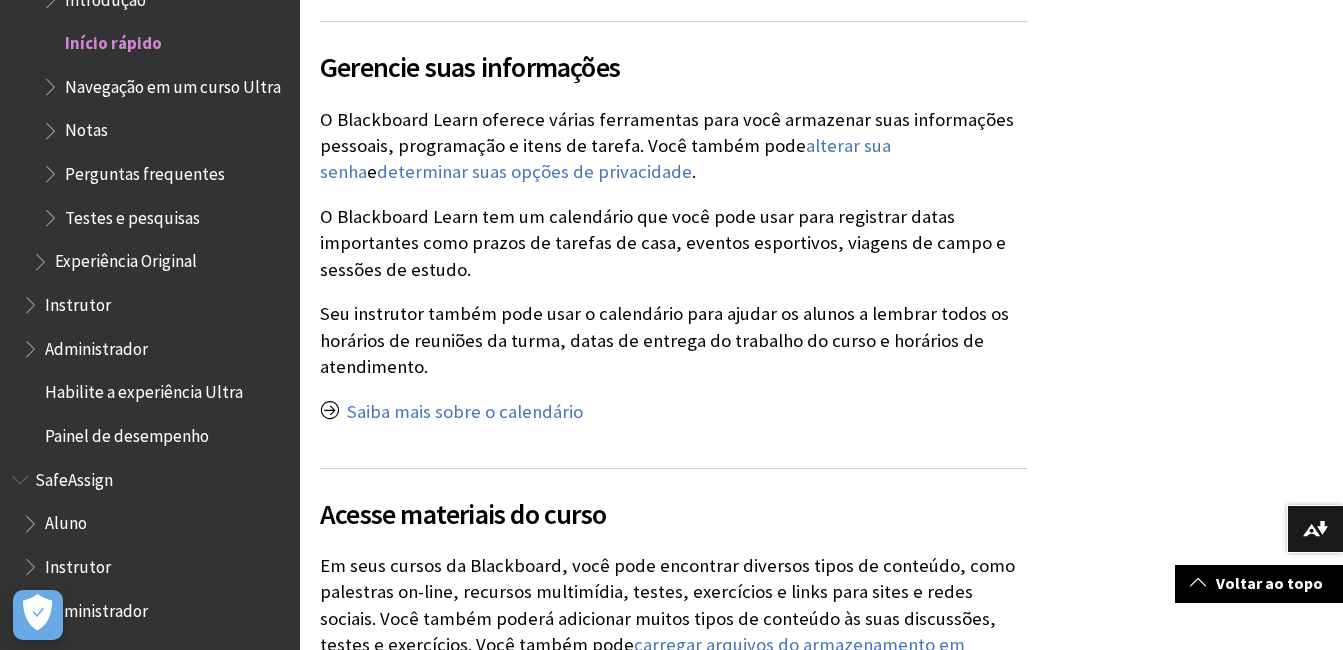 scroll, scrollTop: 3702, scrollLeft: 0, axis: vertical 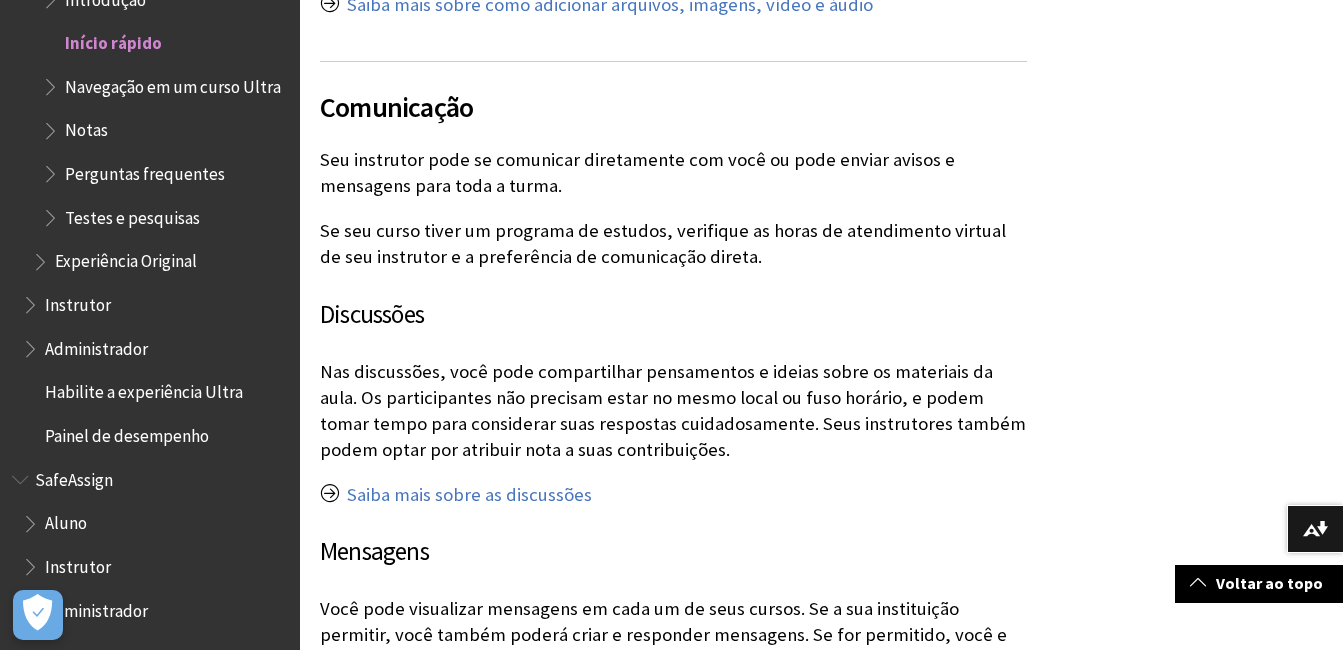 click on "Blackboard Collaborate  ou no" at bounding box center (821, -352) 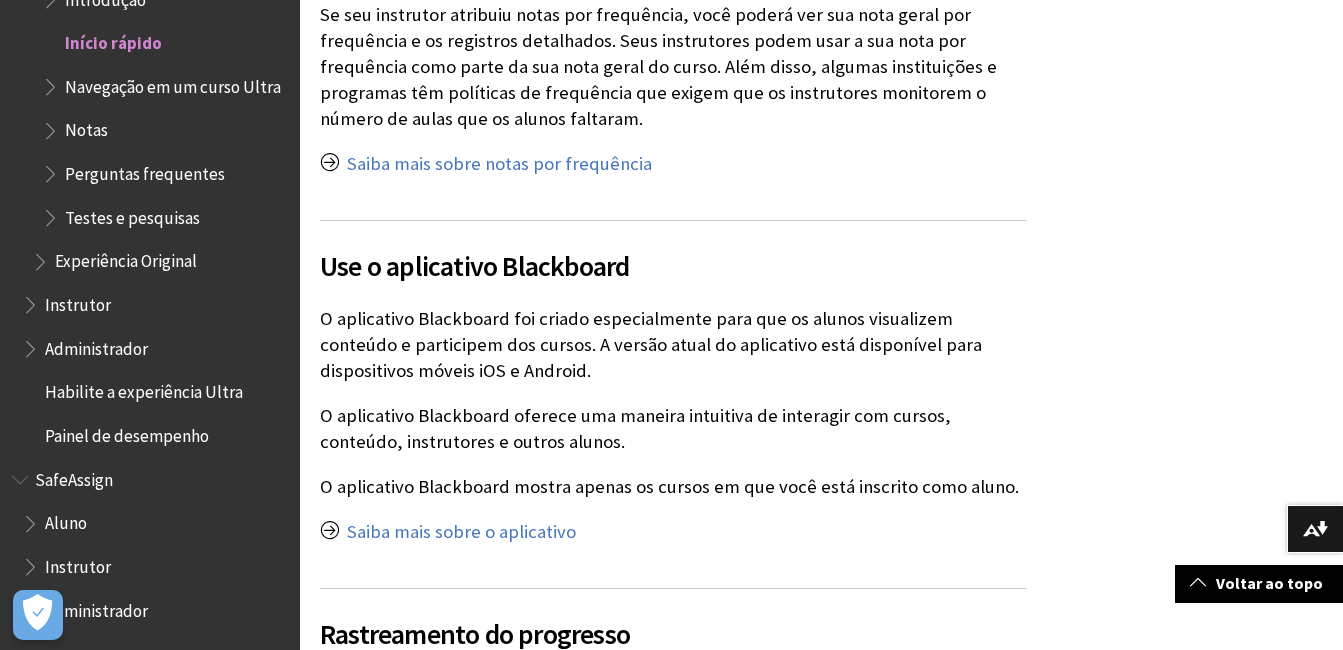 scroll, scrollTop: 6655, scrollLeft: 0, axis: vertical 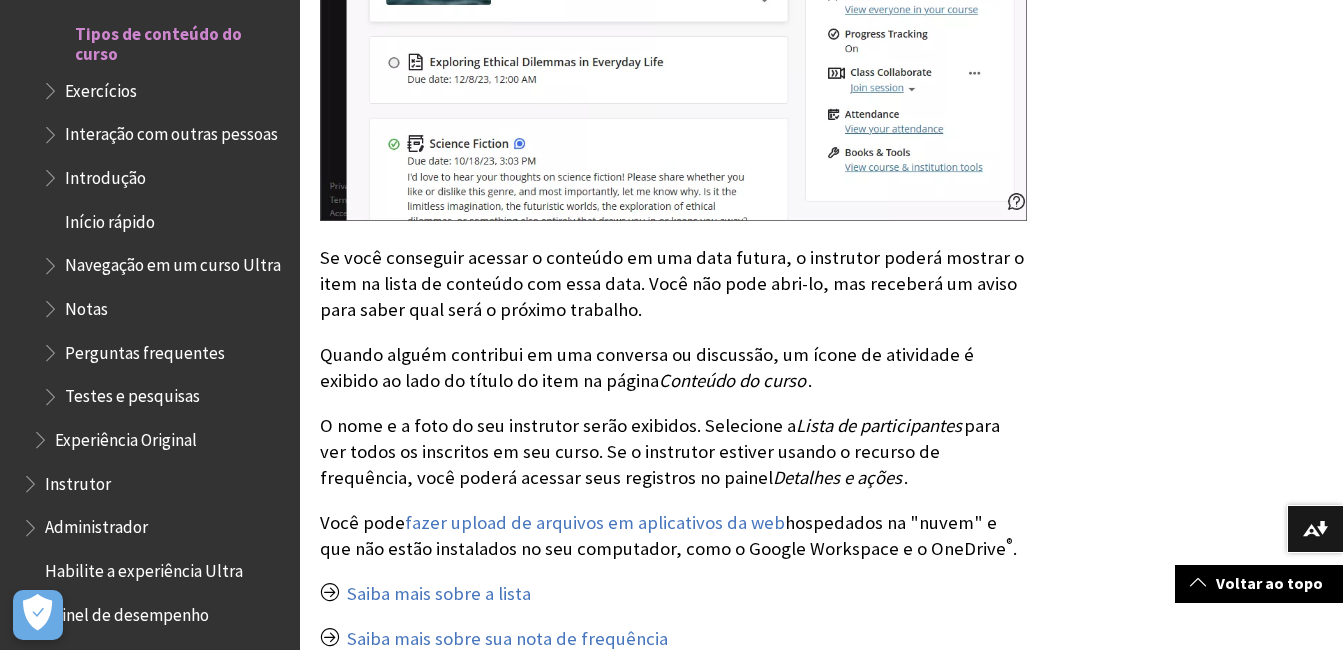 click on "abra o vídeo no YouTube ." at bounding box center [821, 515] 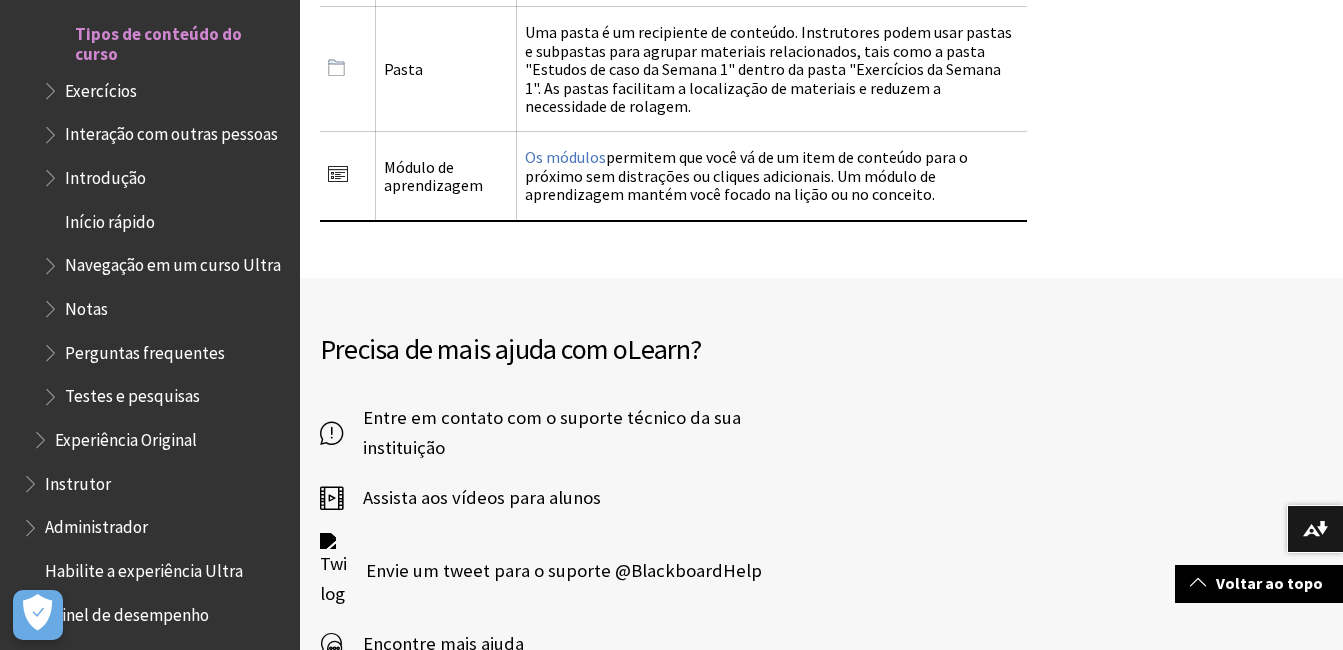scroll, scrollTop: 3992, scrollLeft: 0, axis: vertical 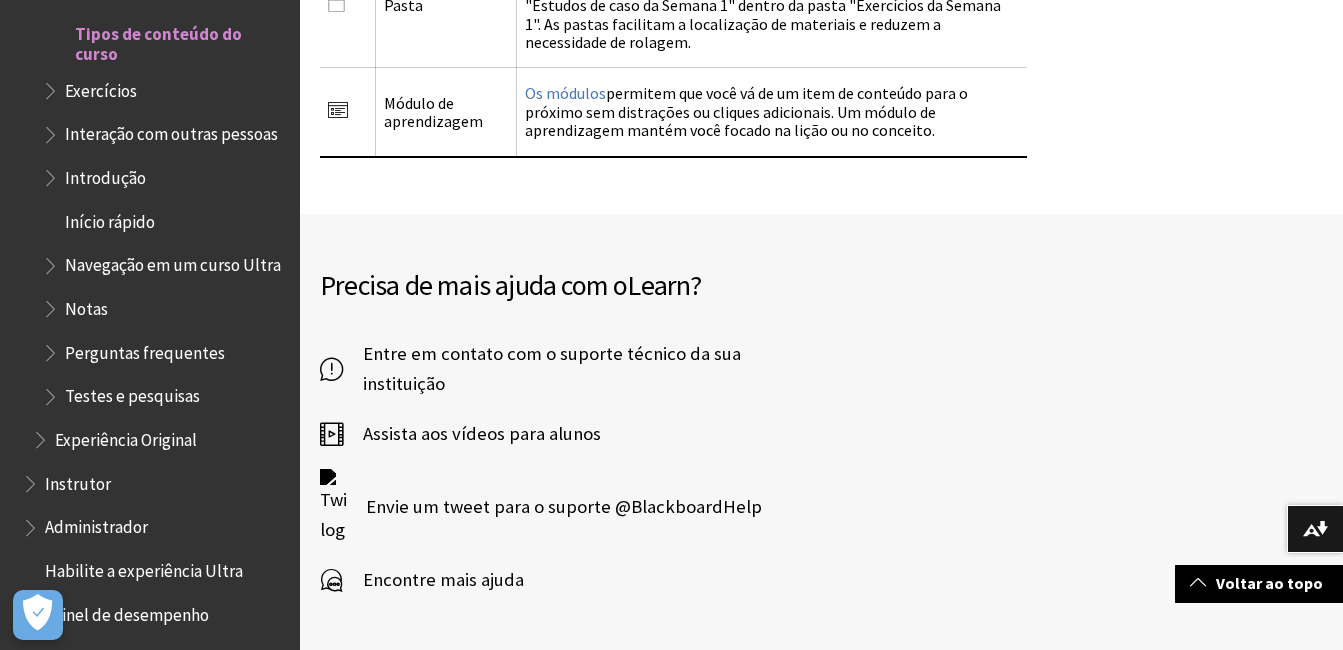 click on "Assista aos vídeos para alunos" at bounding box center [472, 434] 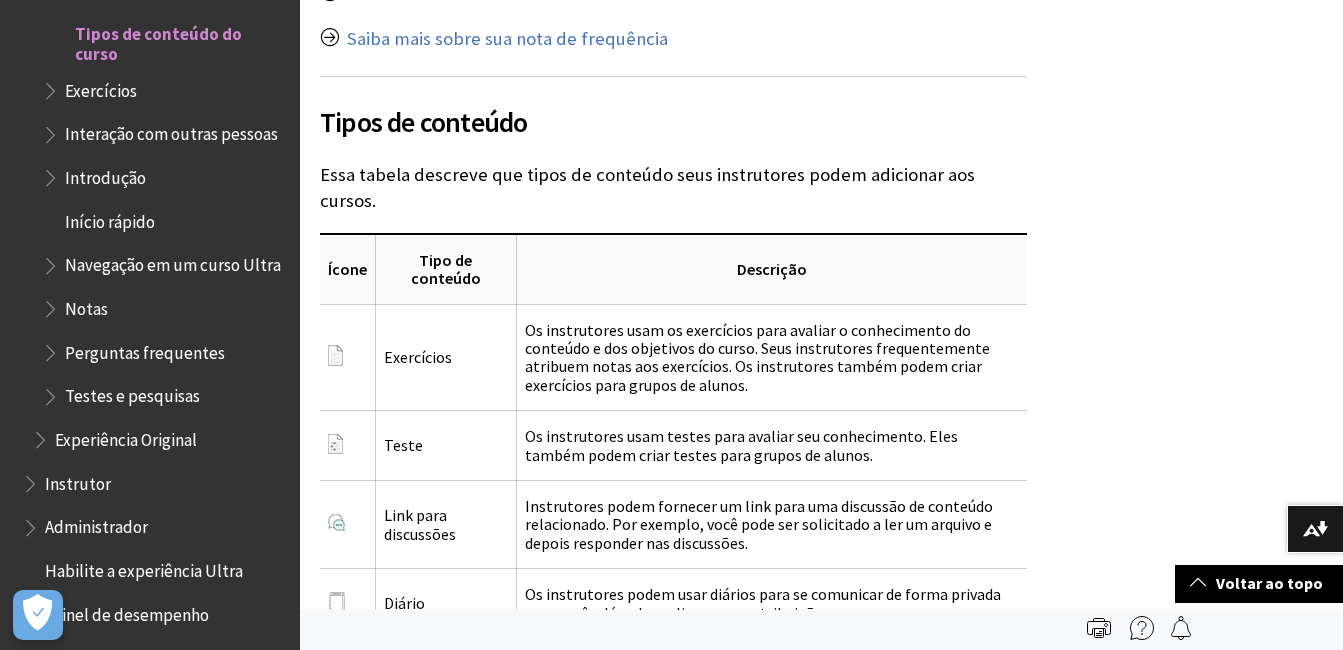 scroll, scrollTop: 2154, scrollLeft: 0, axis: vertical 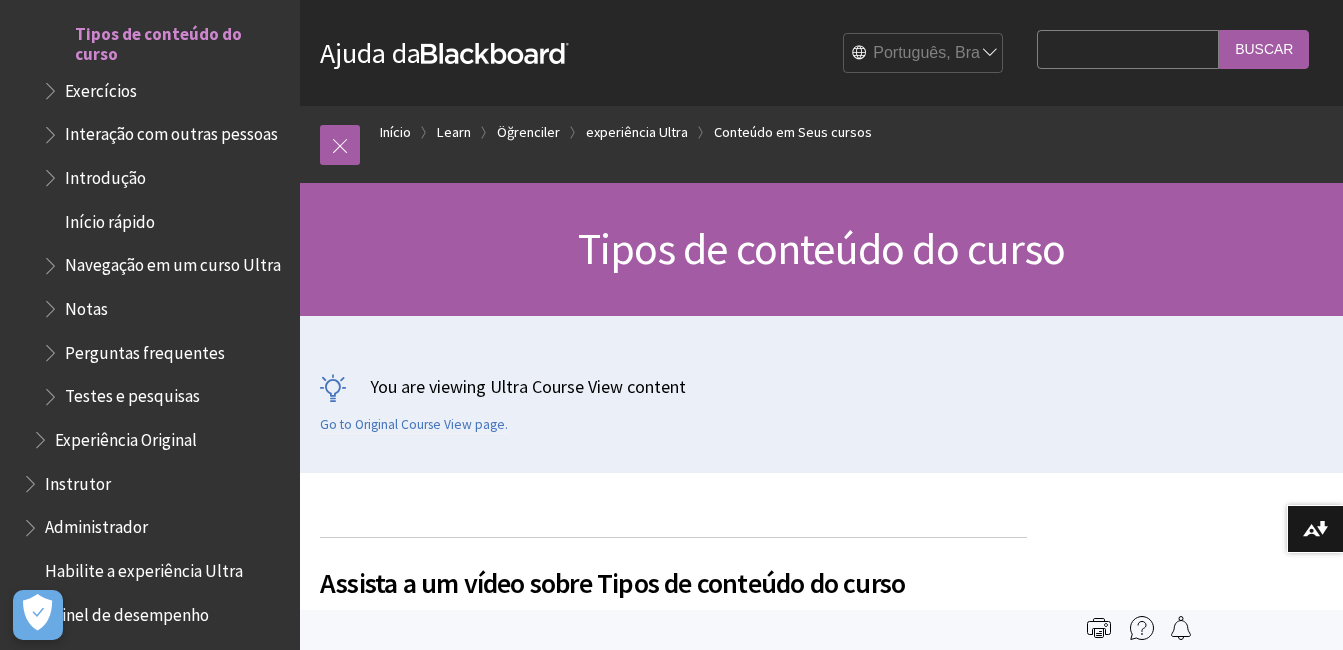 click on "Search Query" at bounding box center (1128, 49) 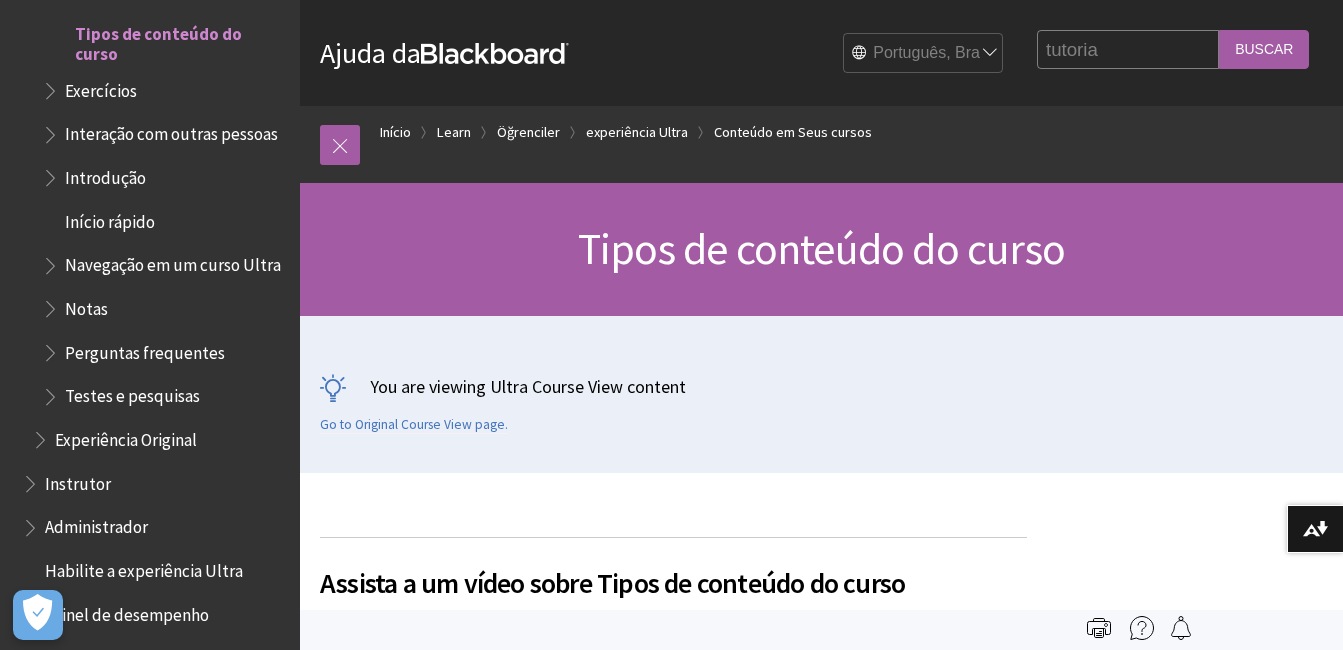 type on "tutoria" 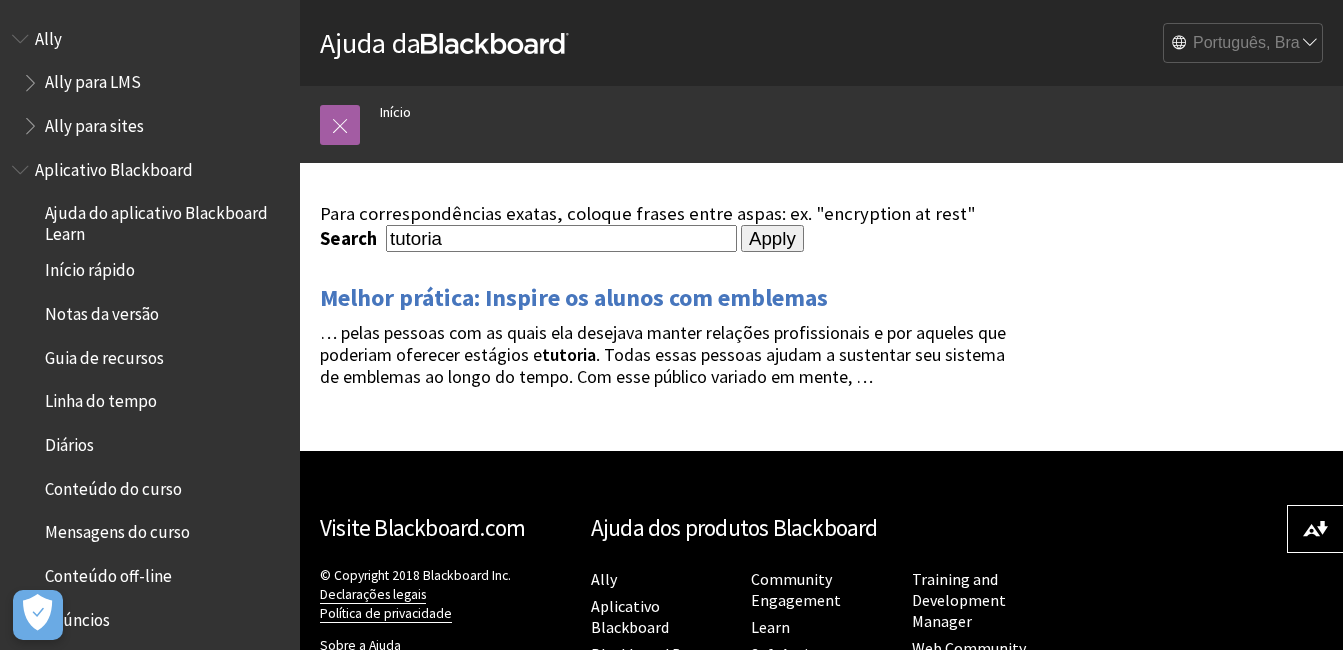 scroll, scrollTop: 0, scrollLeft: 0, axis: both 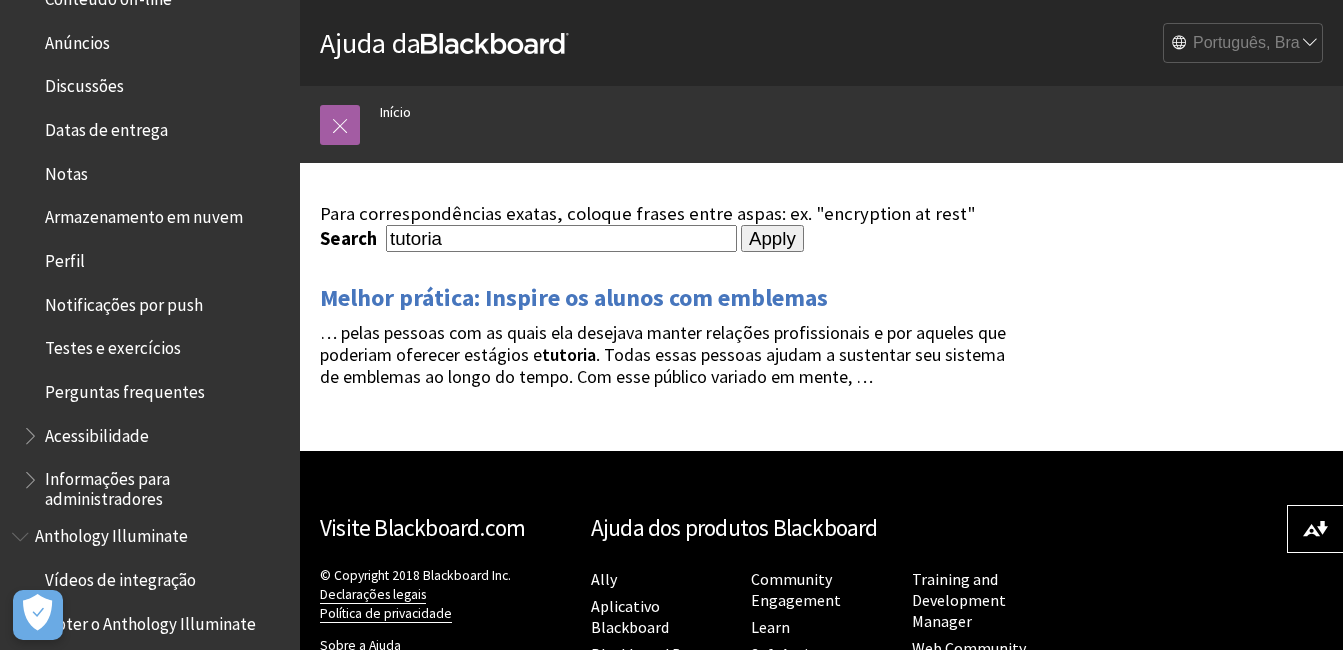 click on "tutoria" at bounding box center [561, 238] 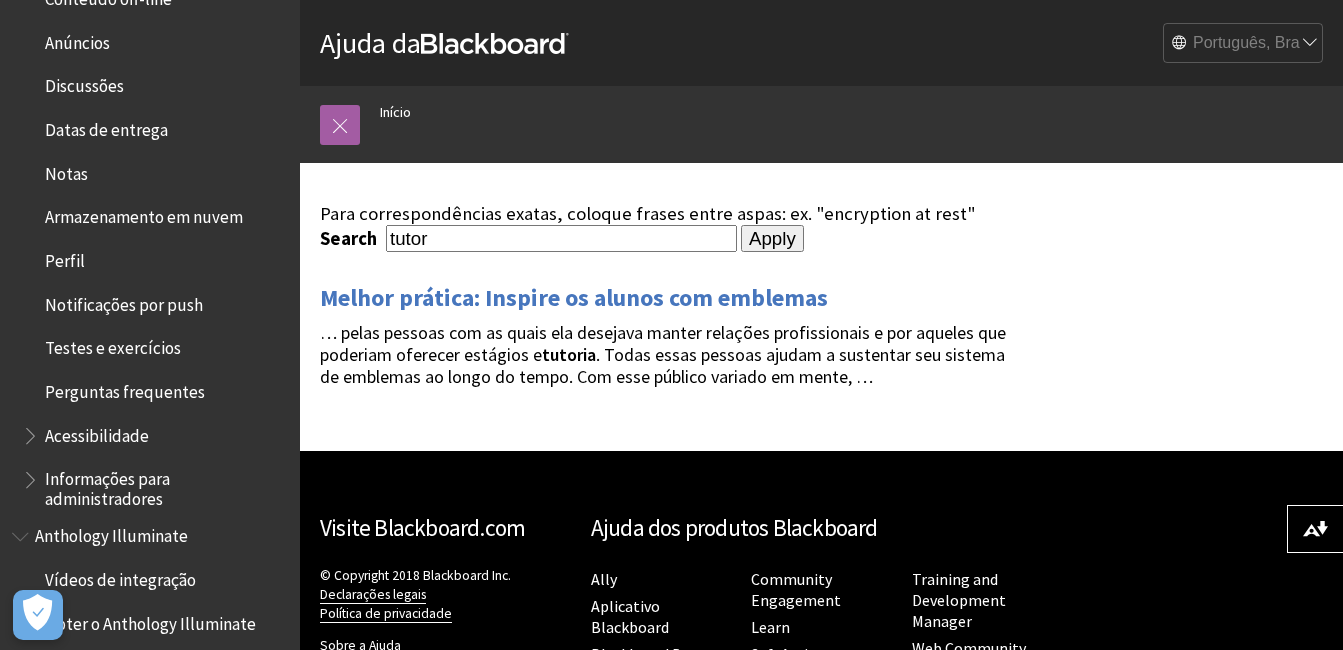 type on "tutor" 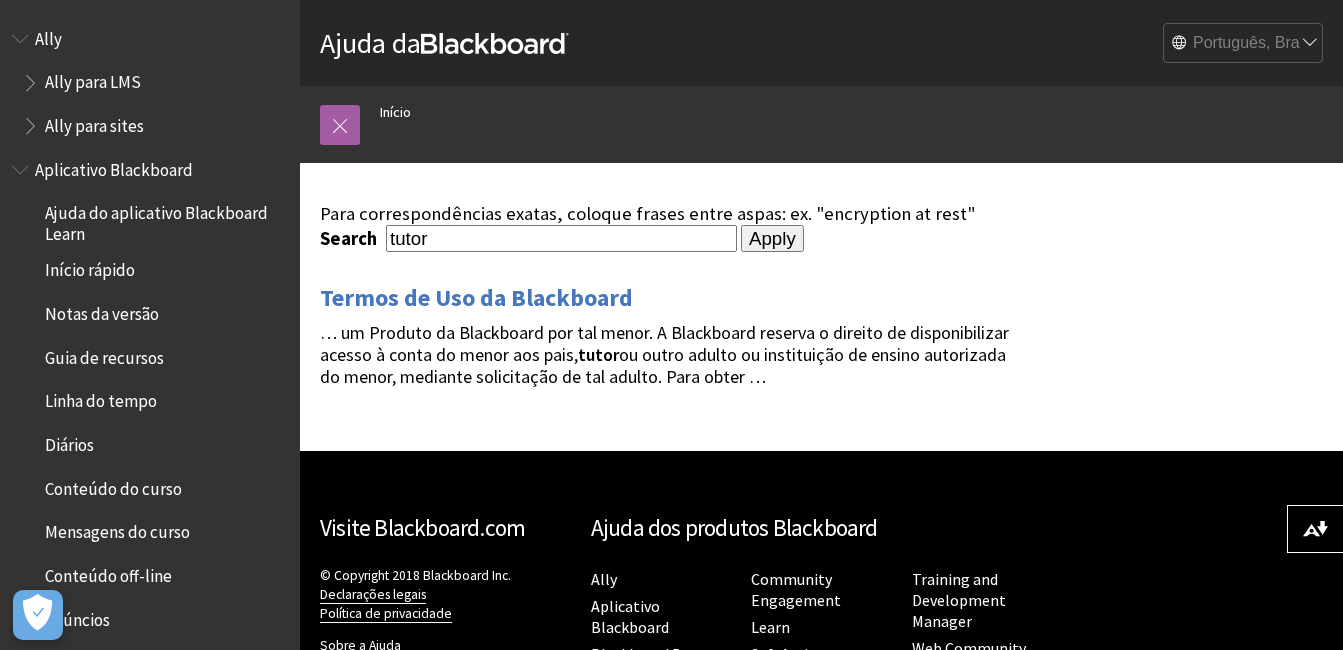 scroll, scrollTop: 0, scrollLeft: 0, axis: both 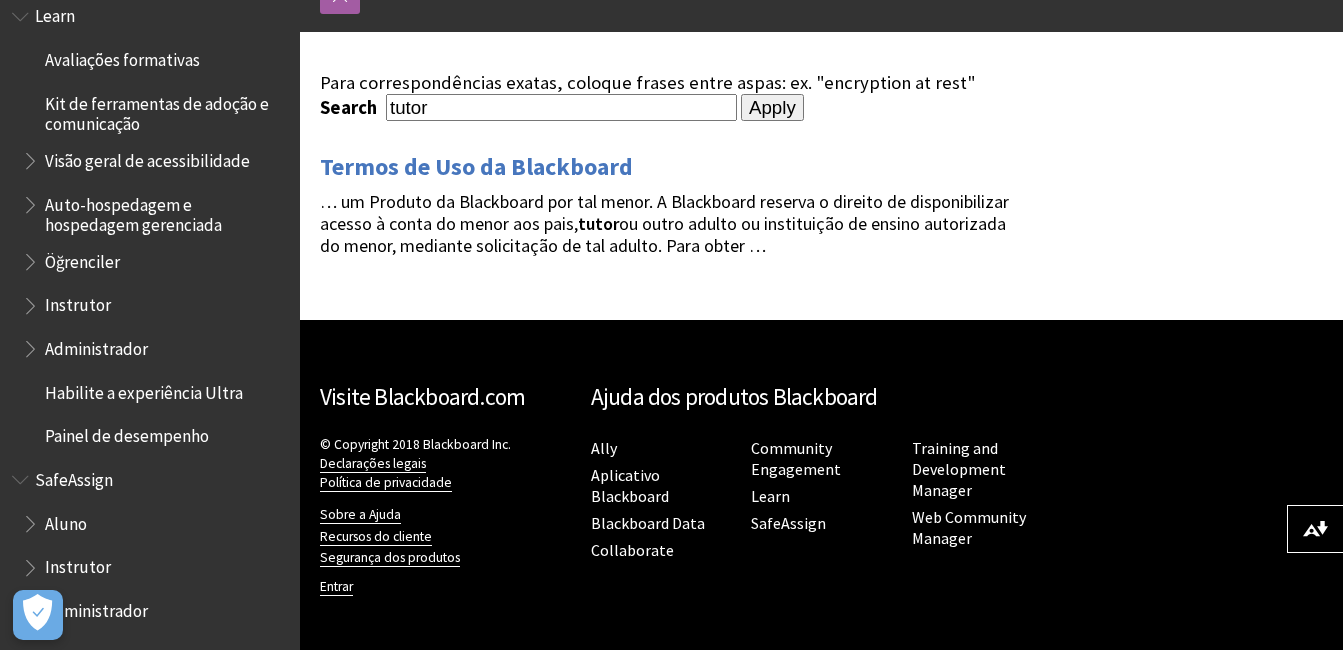 click at bounding box center (32, 519) 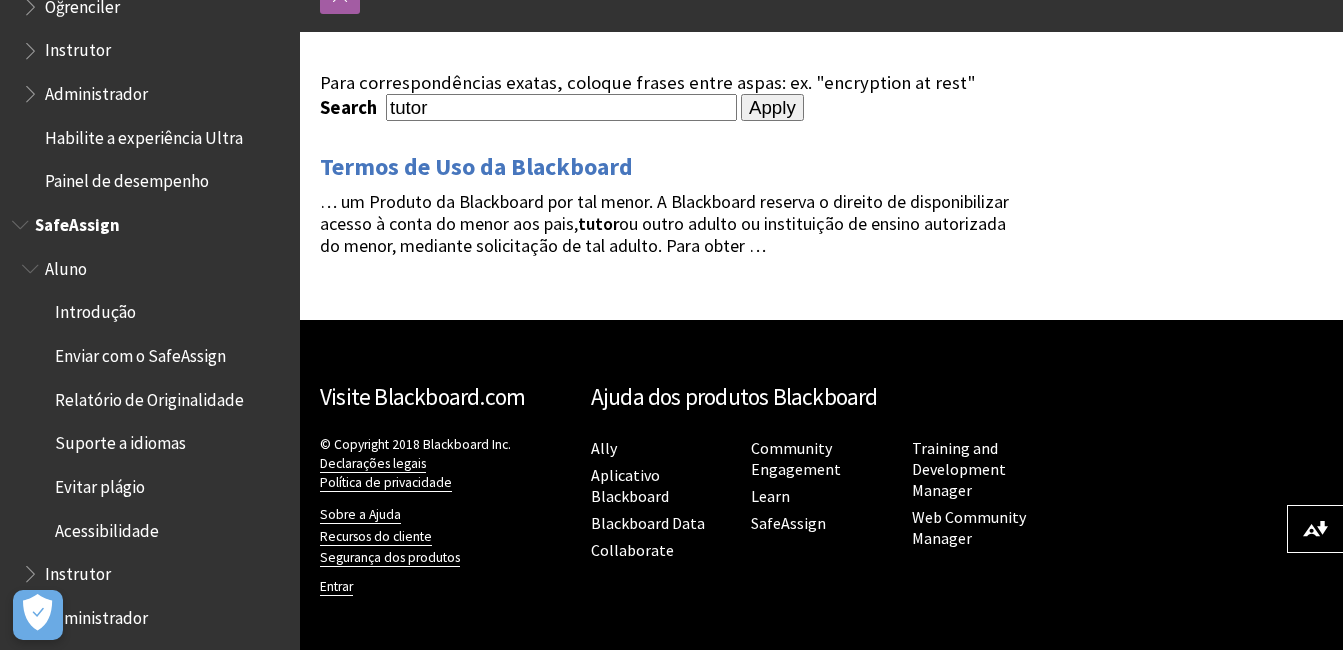 scroll, scrollTop: 1809, scrollLeft: 0, axis: vertical 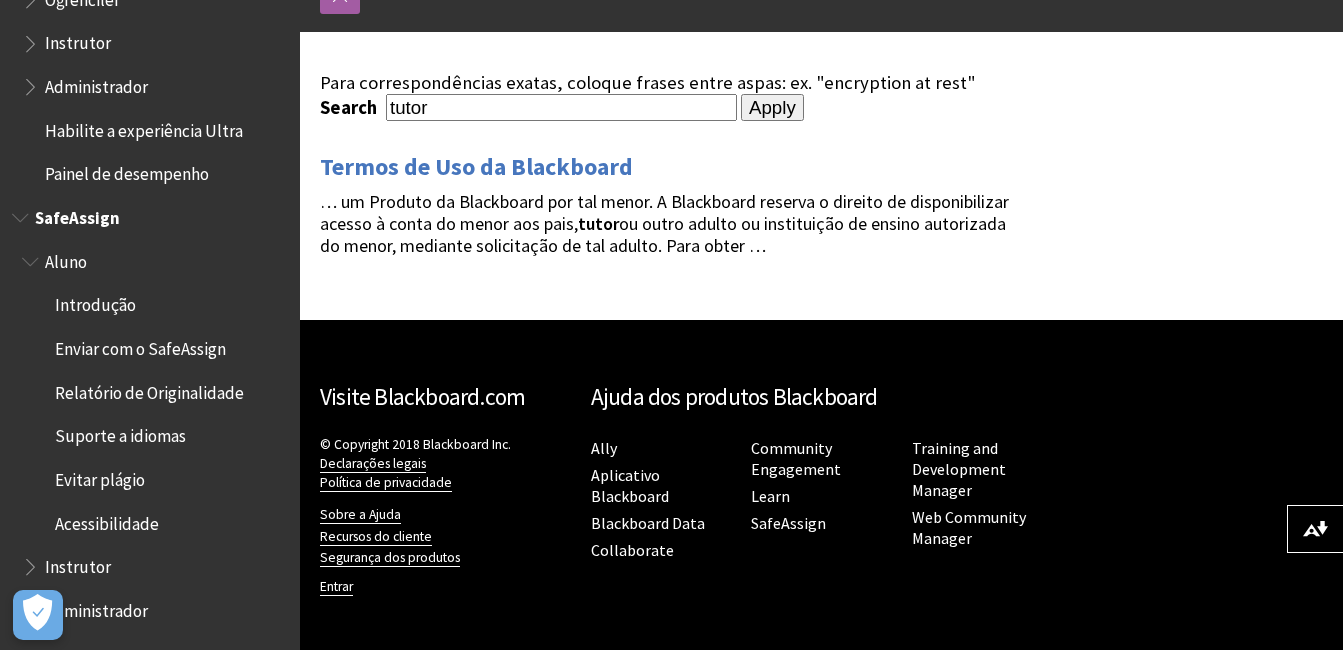 click on "Aluno" at bounding box center [66, 258] 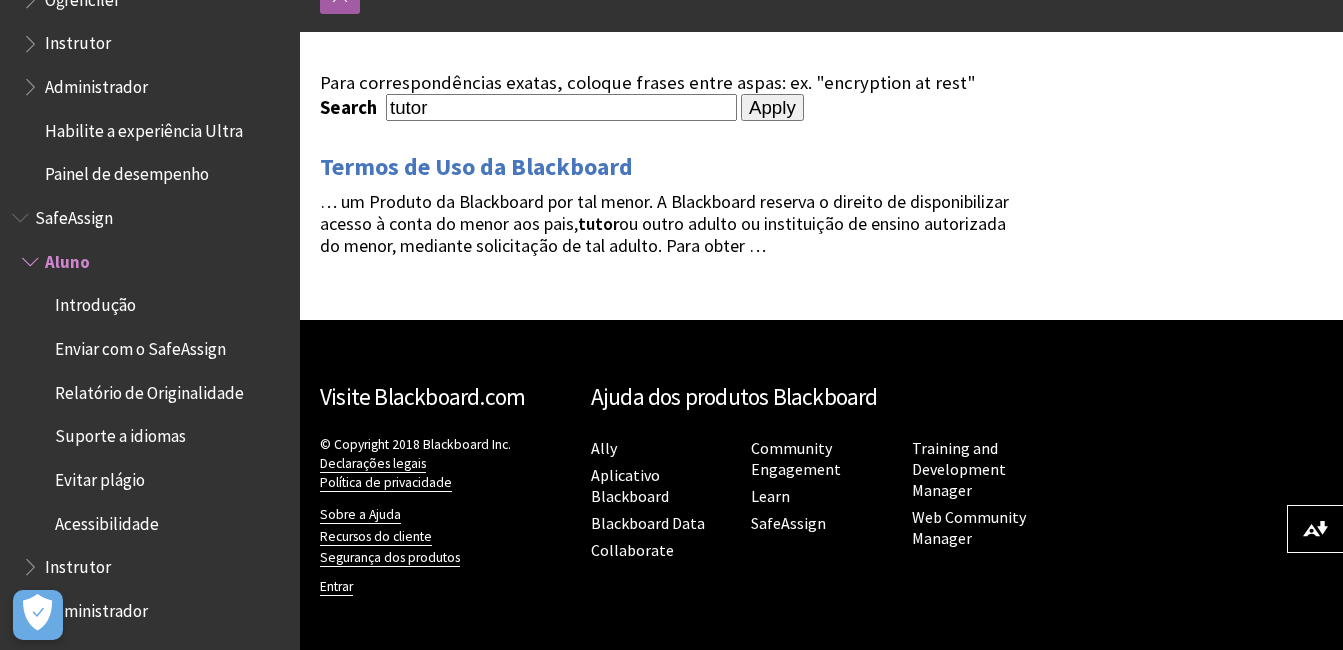click at bounding box center [32, 257] 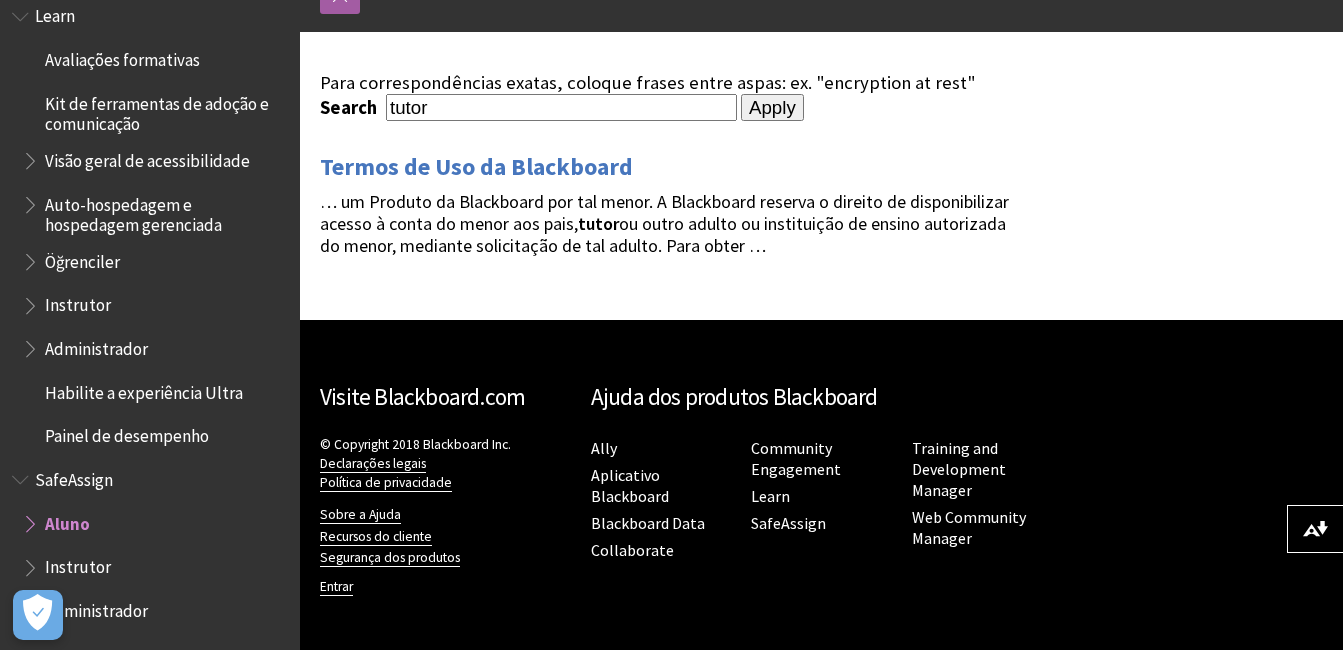 scroll, scrollTop: 1547, scrollLeft: 0, axis: vertical 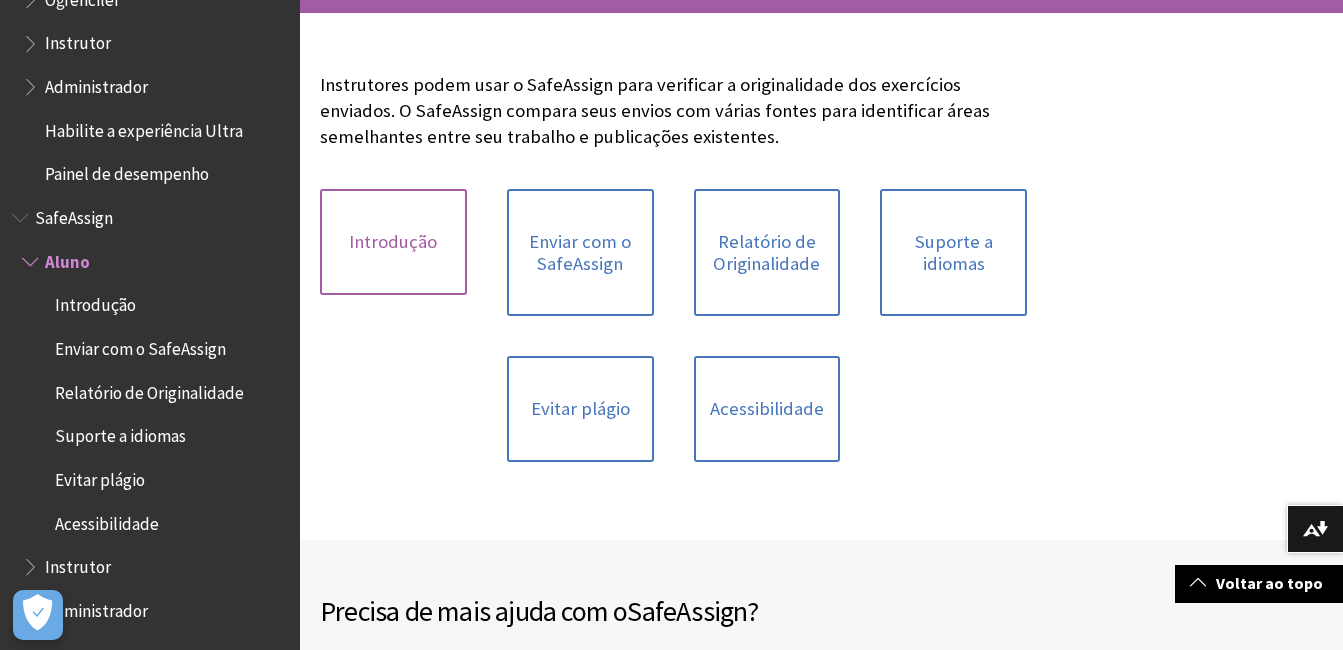click on "Introdução" at bounding box center [393, 242] 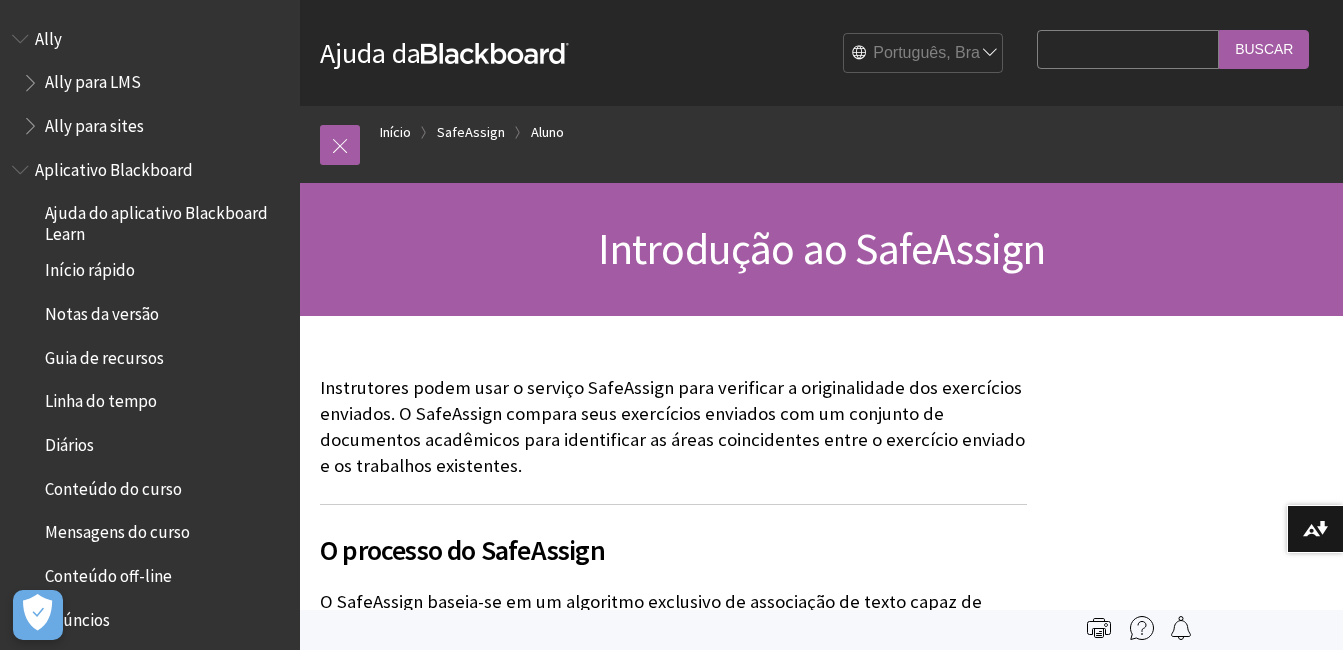 scroll, scrollTop: 0, scrollLeft: 0, axis: both 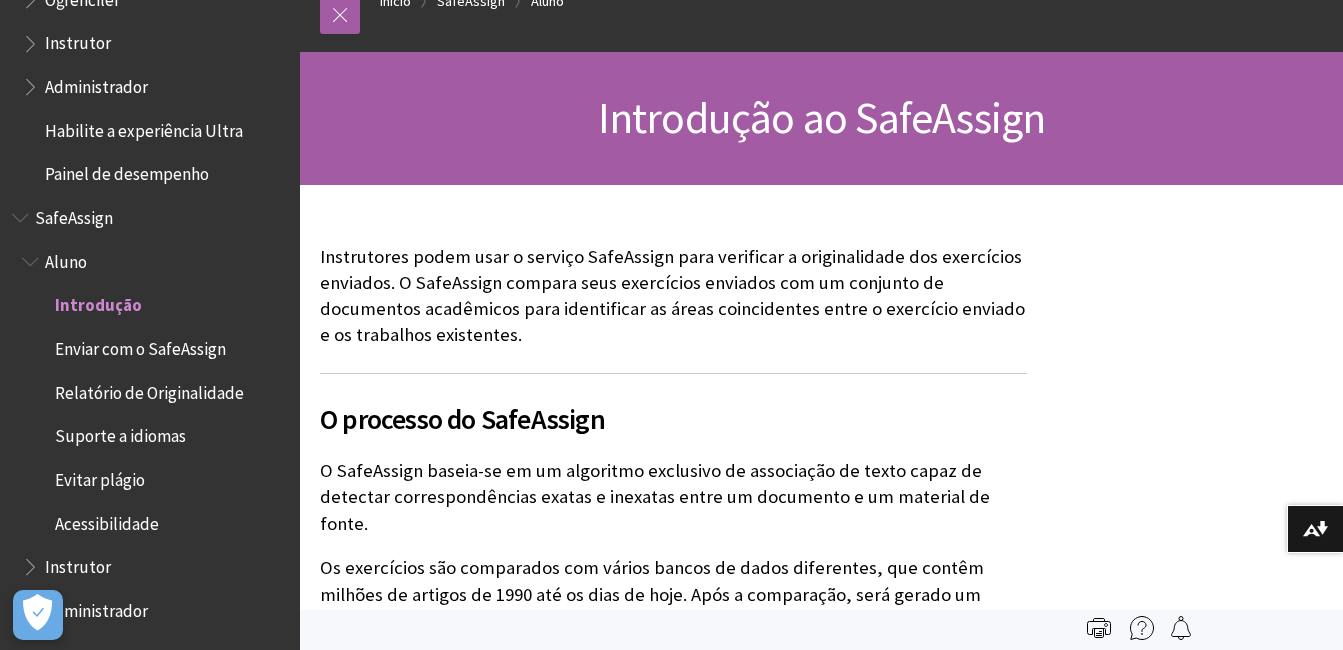 click at bounding box center [32, 39] 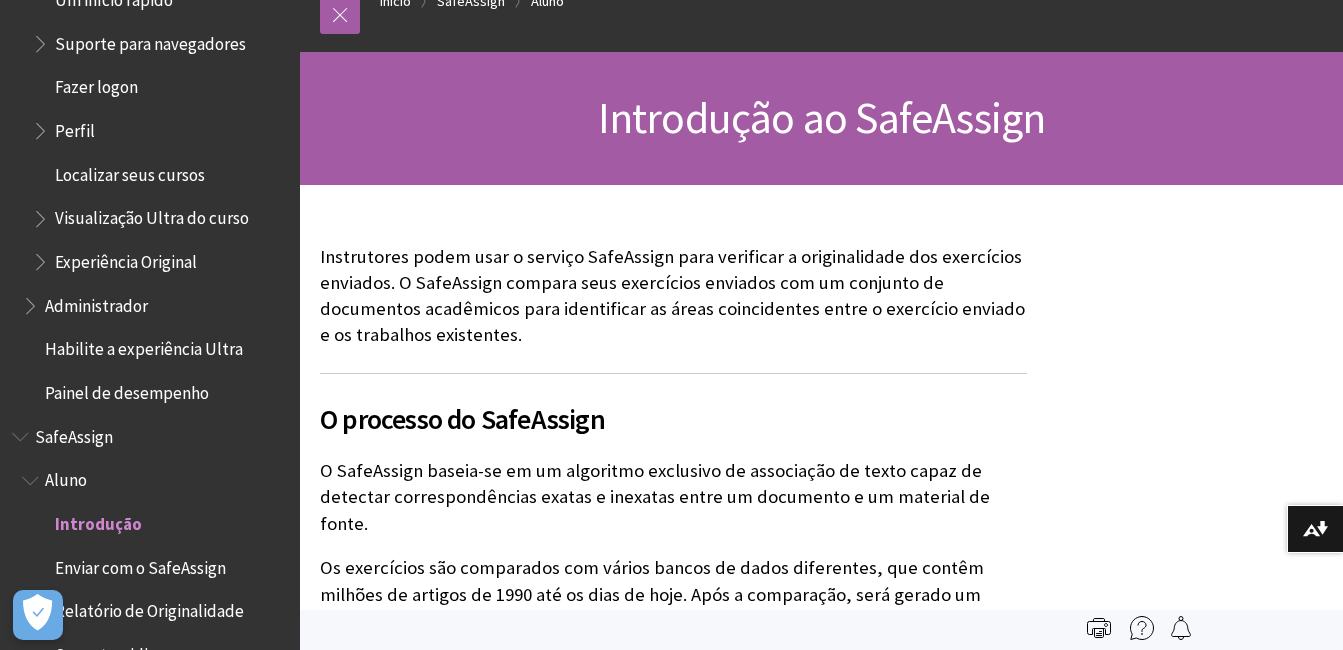 scroll, scrollTop: 2086, scrollLeft: 0, axis: vertical 